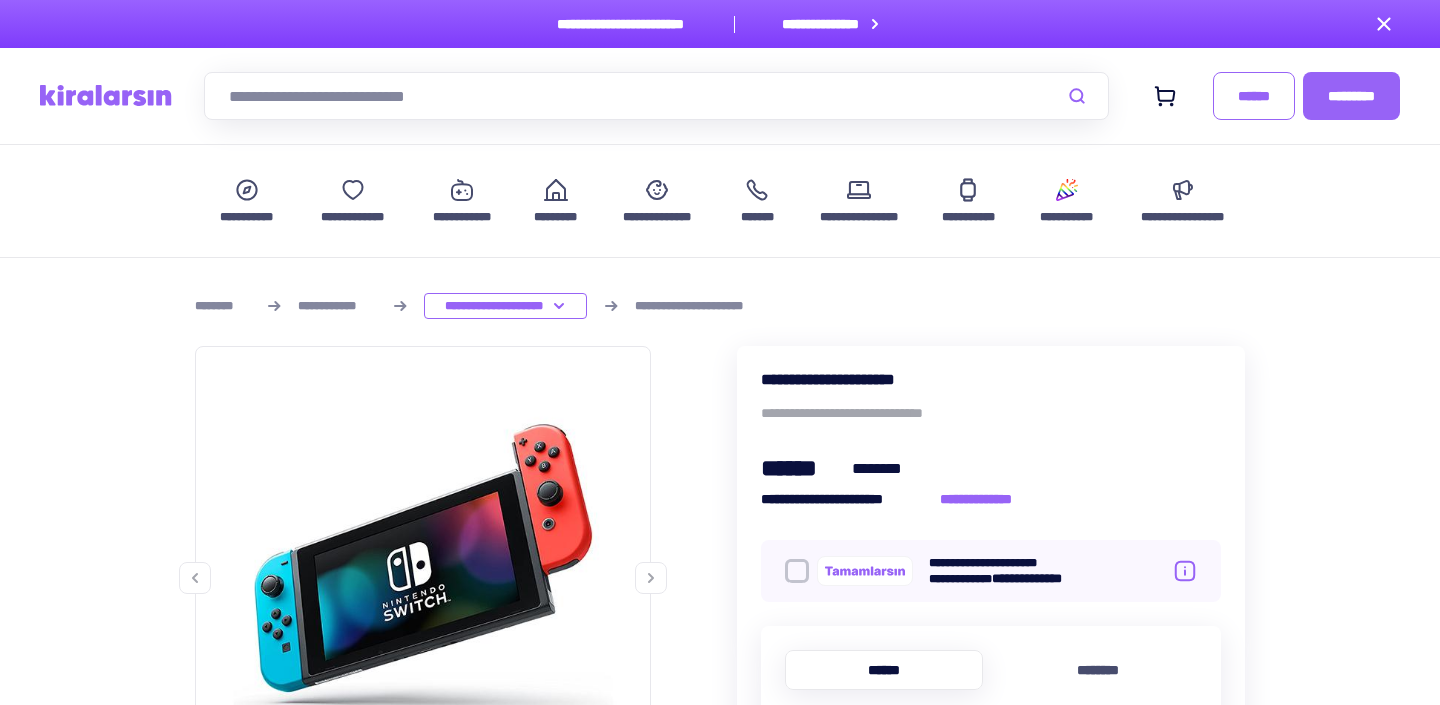 scroll, scrollTop: 0, scrollLeft: 0, axis: both 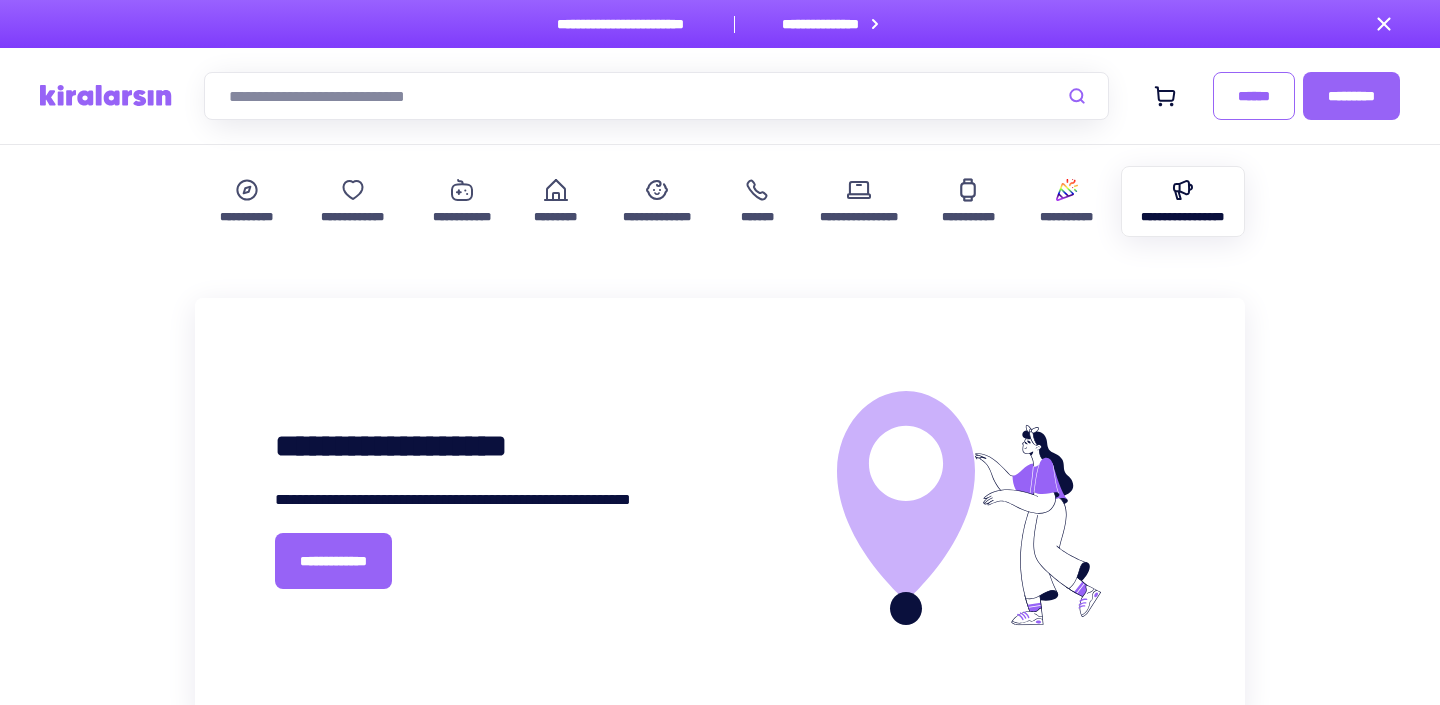 click on "[FIRST] [LAST]" at bounding box center [1183, 217] 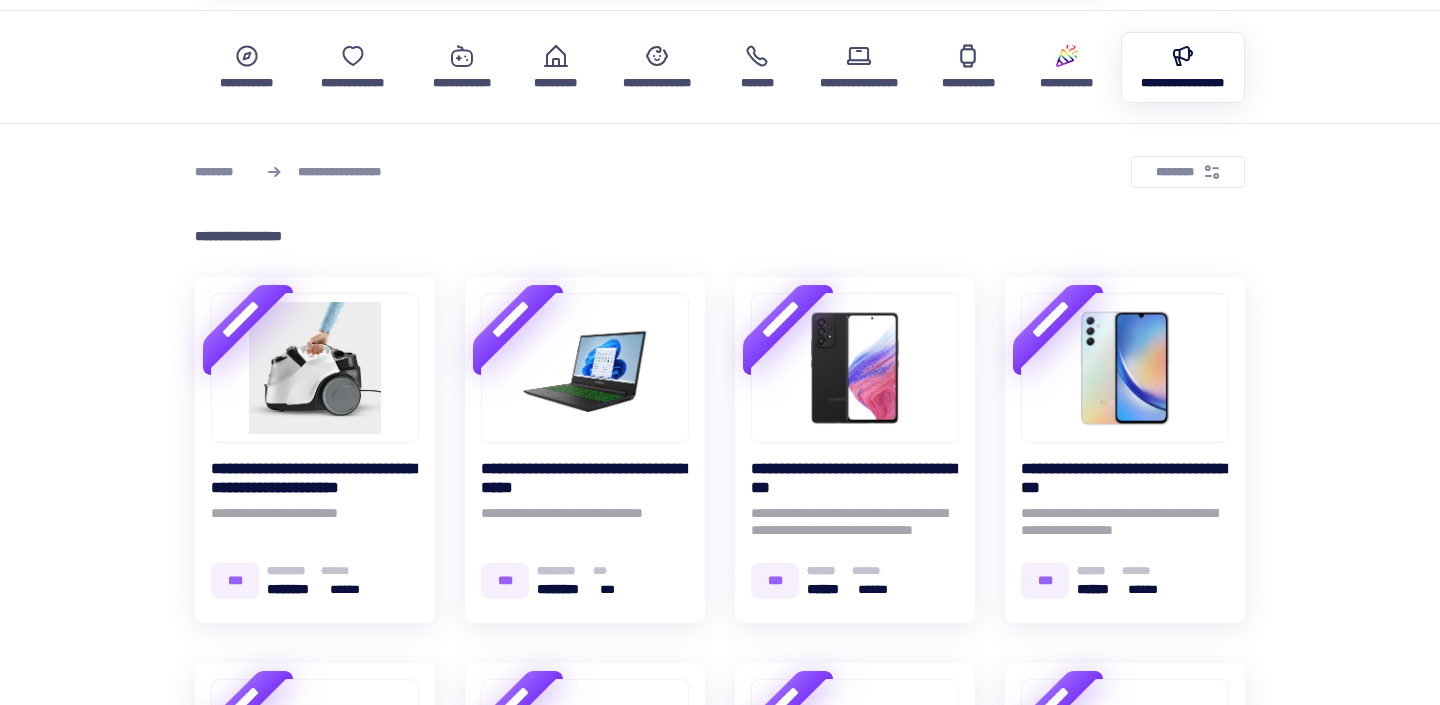 scroll, scrollTop: 0, scrollLeft: 0, axis: both 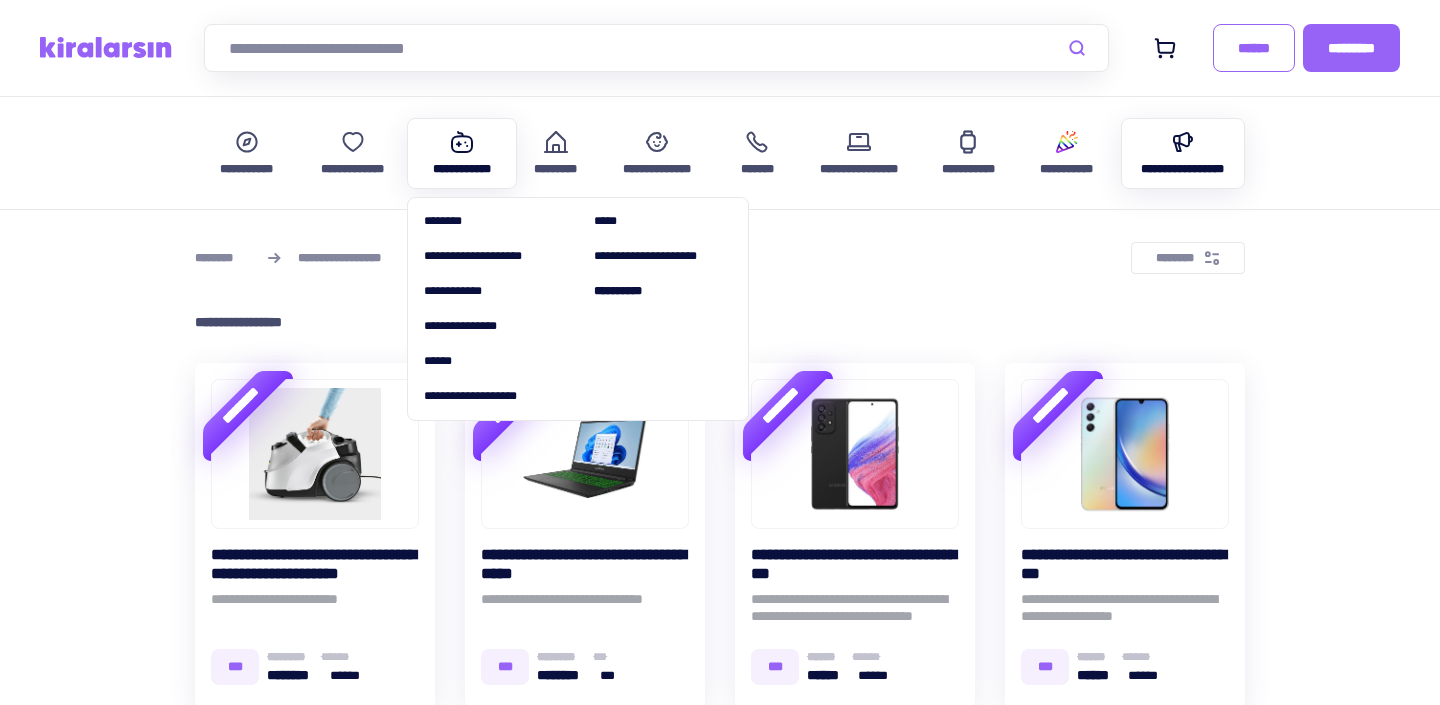 click at bounding box center [462, 142] 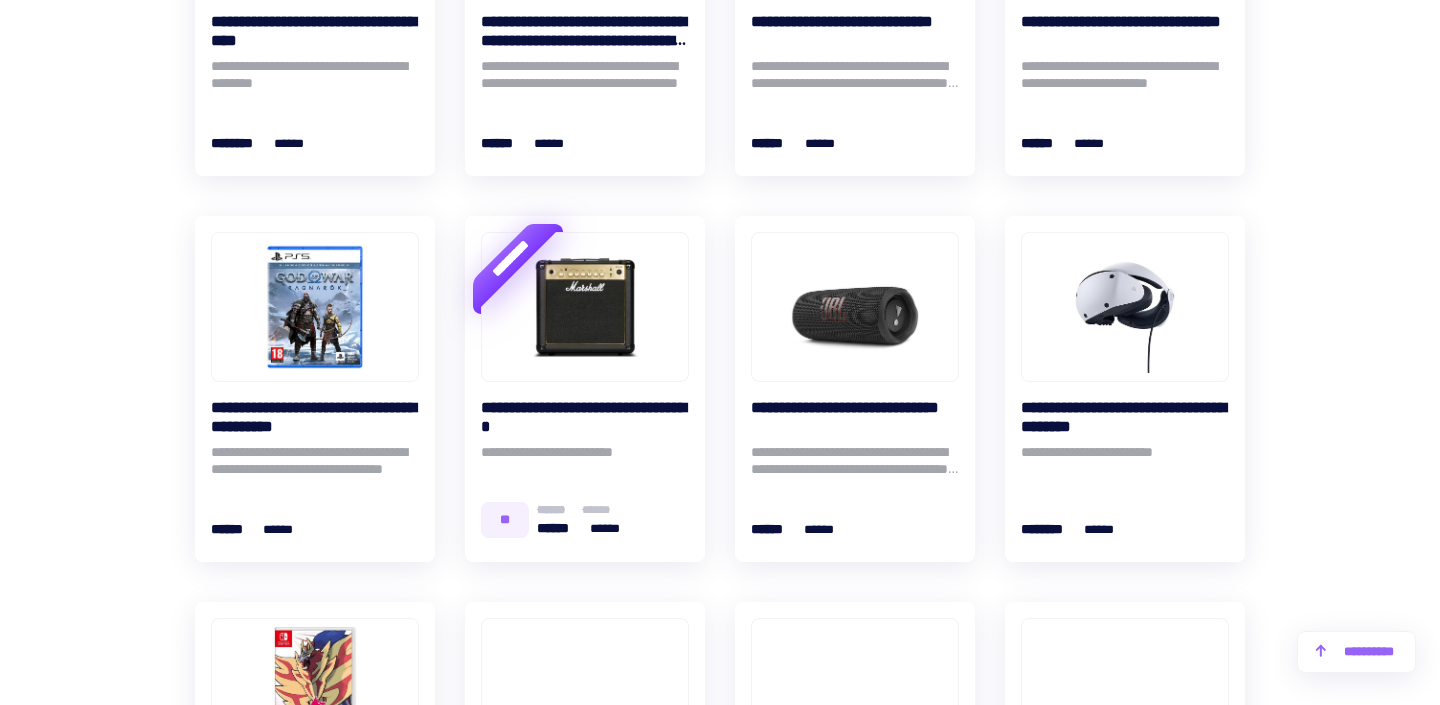 scroll, scrollTop: 1356, scrollLeft: 0, axis: vertical 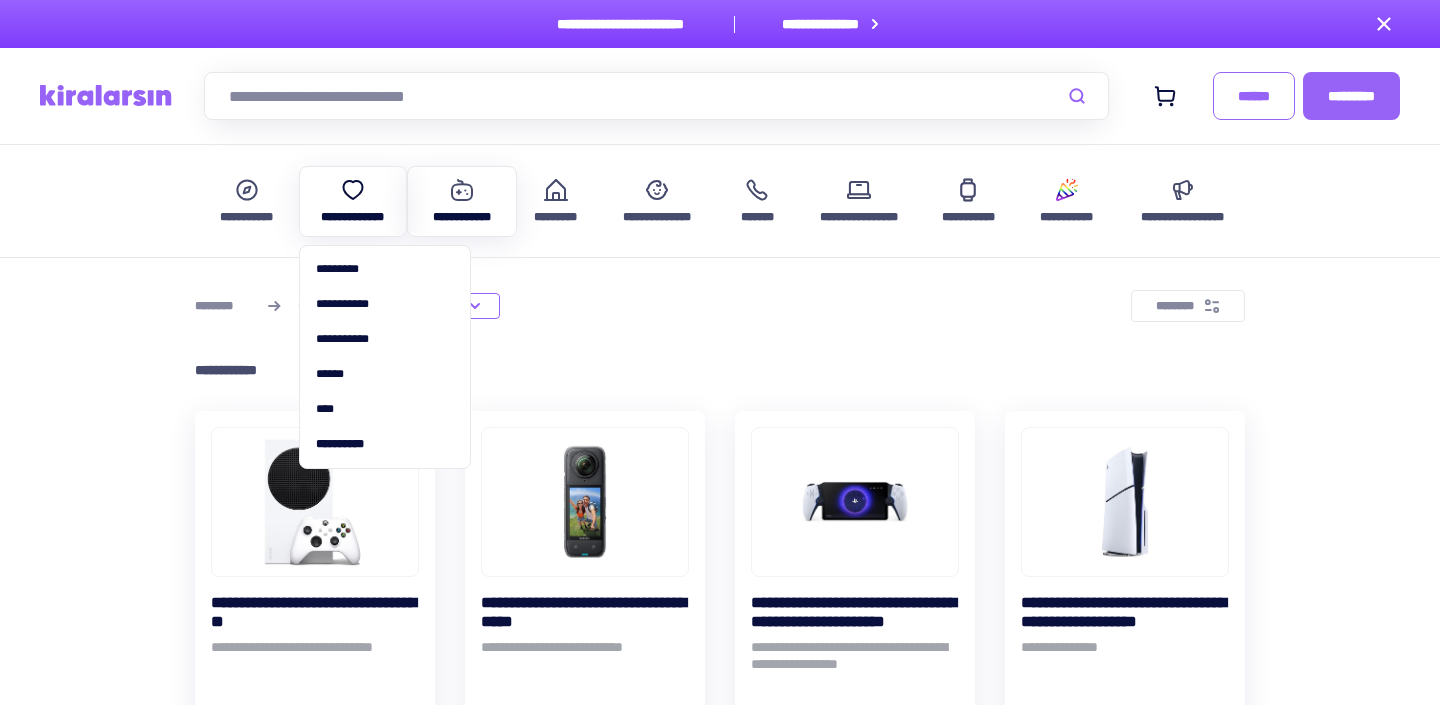 click on "[FIRST] [LAST]" at bounding box center (353, 217) 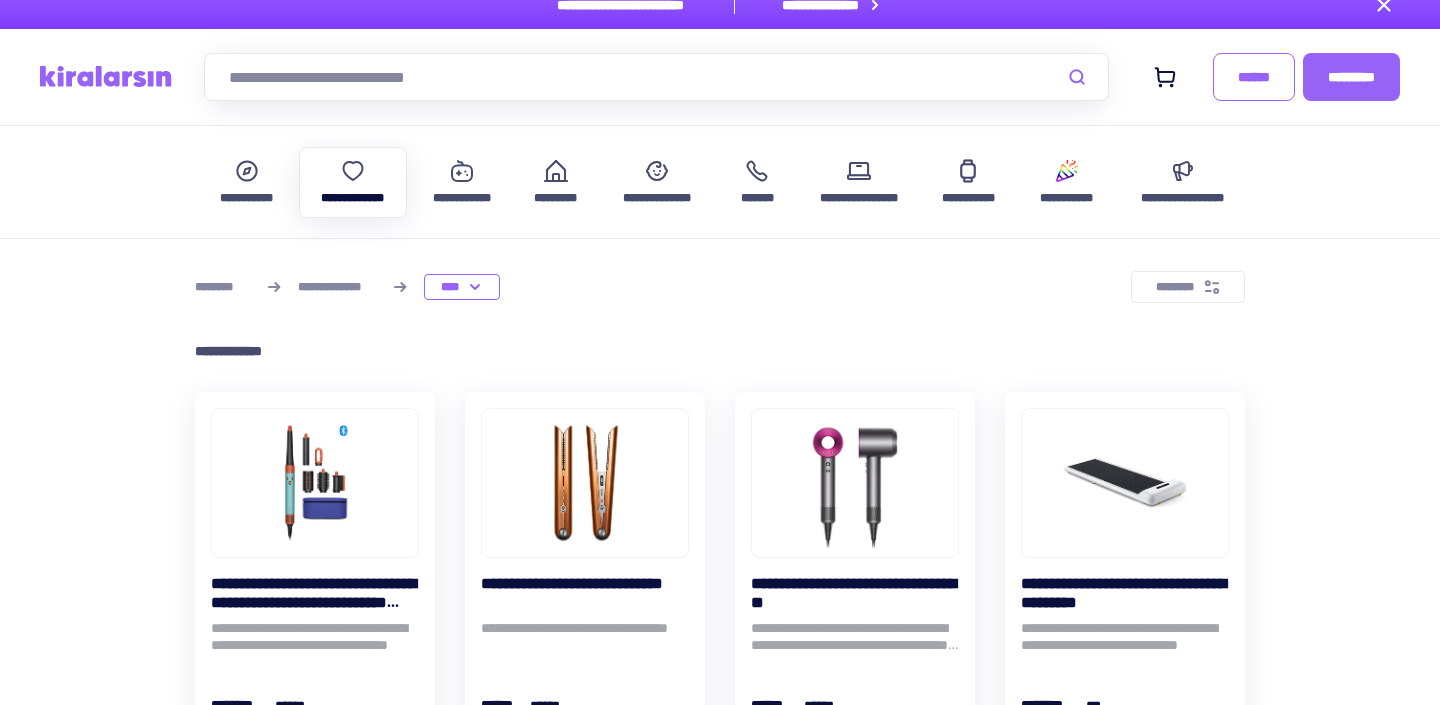 scroll, scrollTop: 0, scrollLeft: 0, axis: both 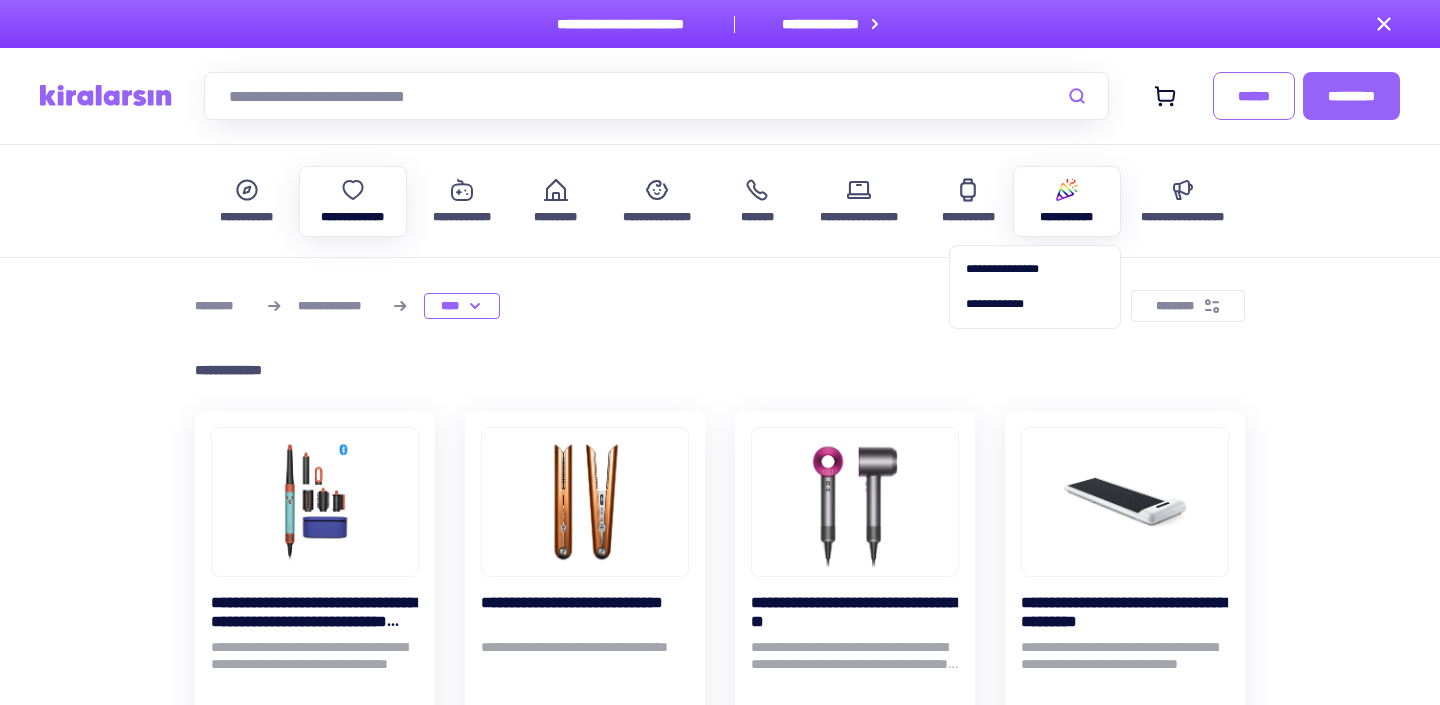 click on "[FIRST] [LAST]" at bounding box center [1067, 217] 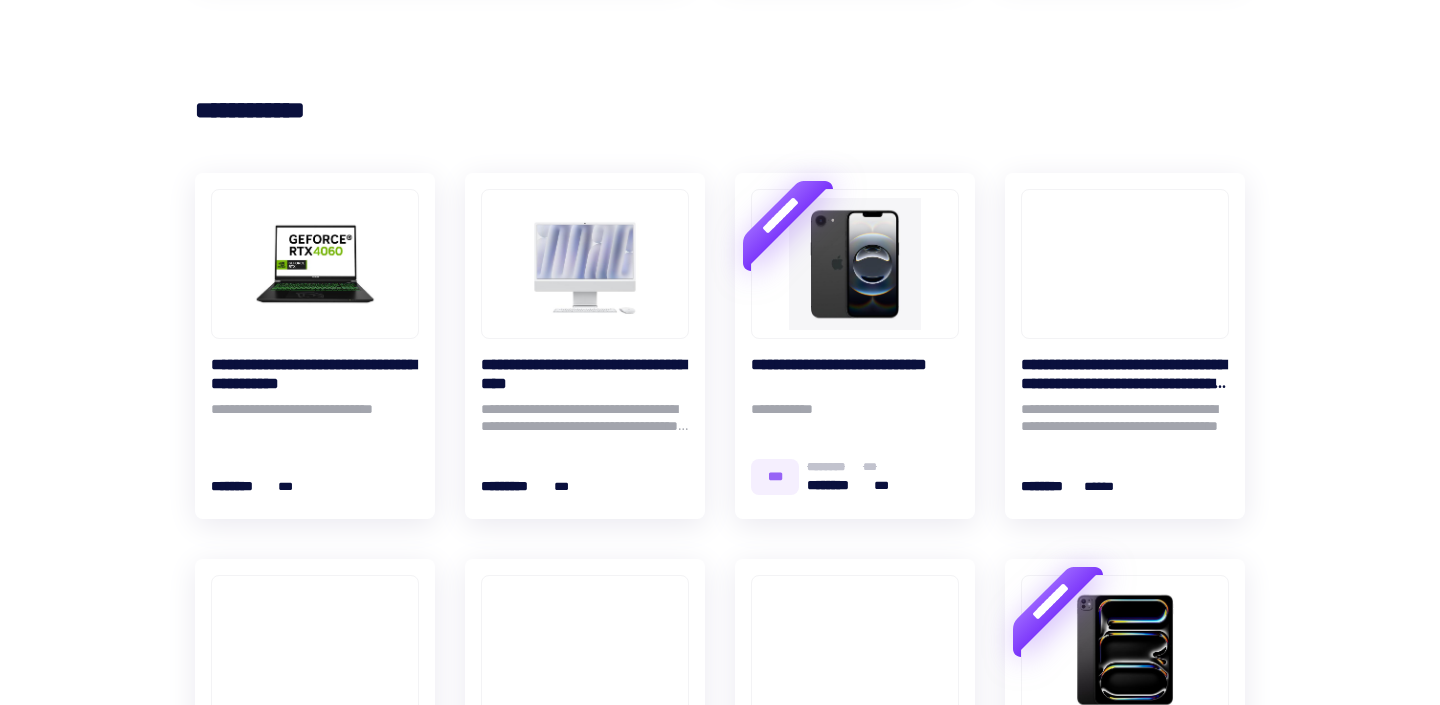 scroll, scrollTop: 806, scrollLeft: 0, axis: vertical 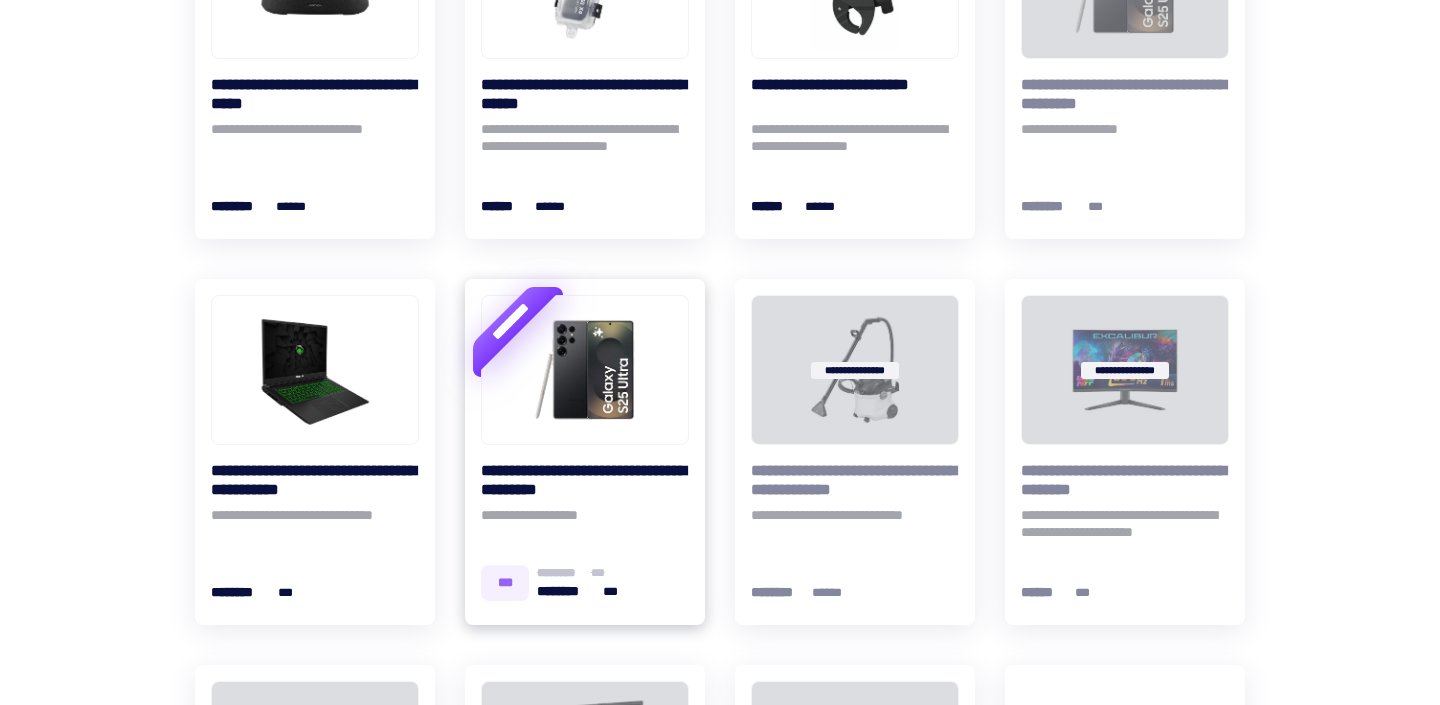 click at bounding box center [518, 332] 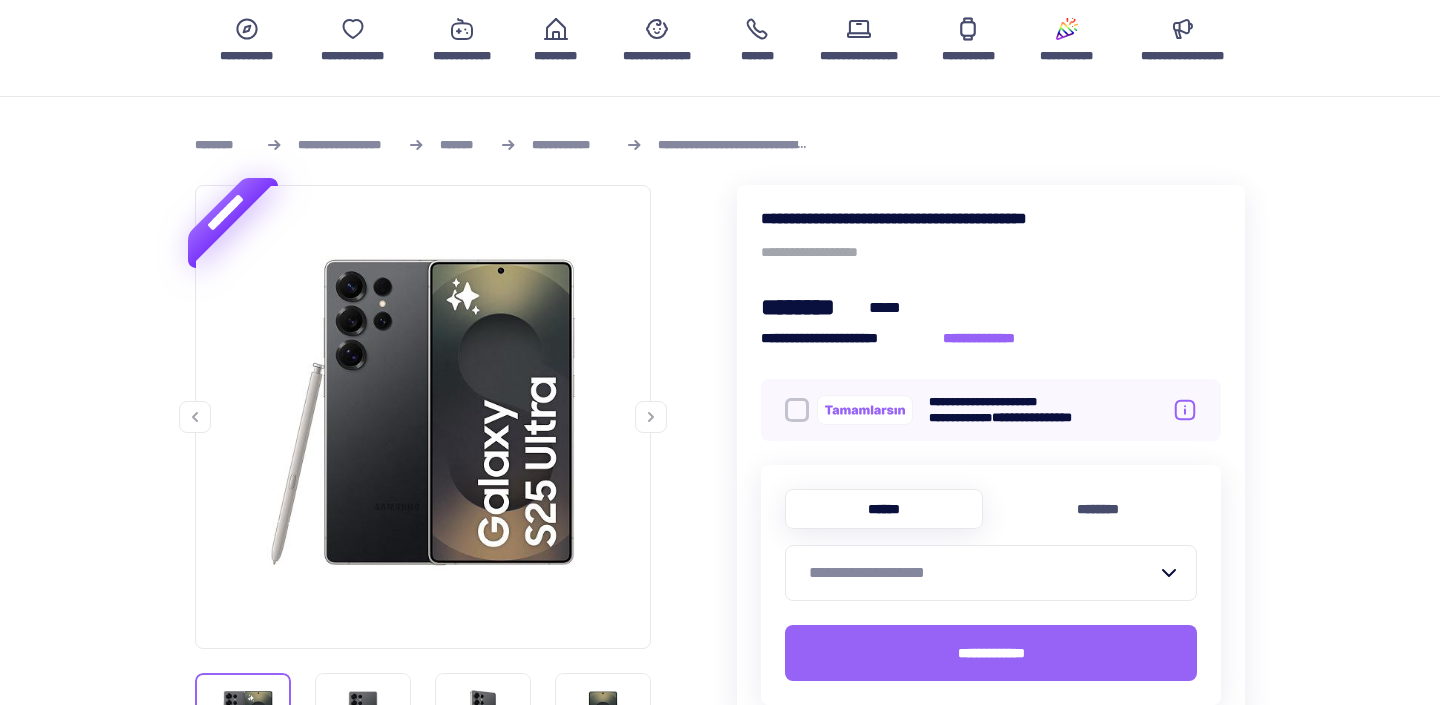 scroll, scrollTop: 165, scrollLeft: 0, axis: vertical 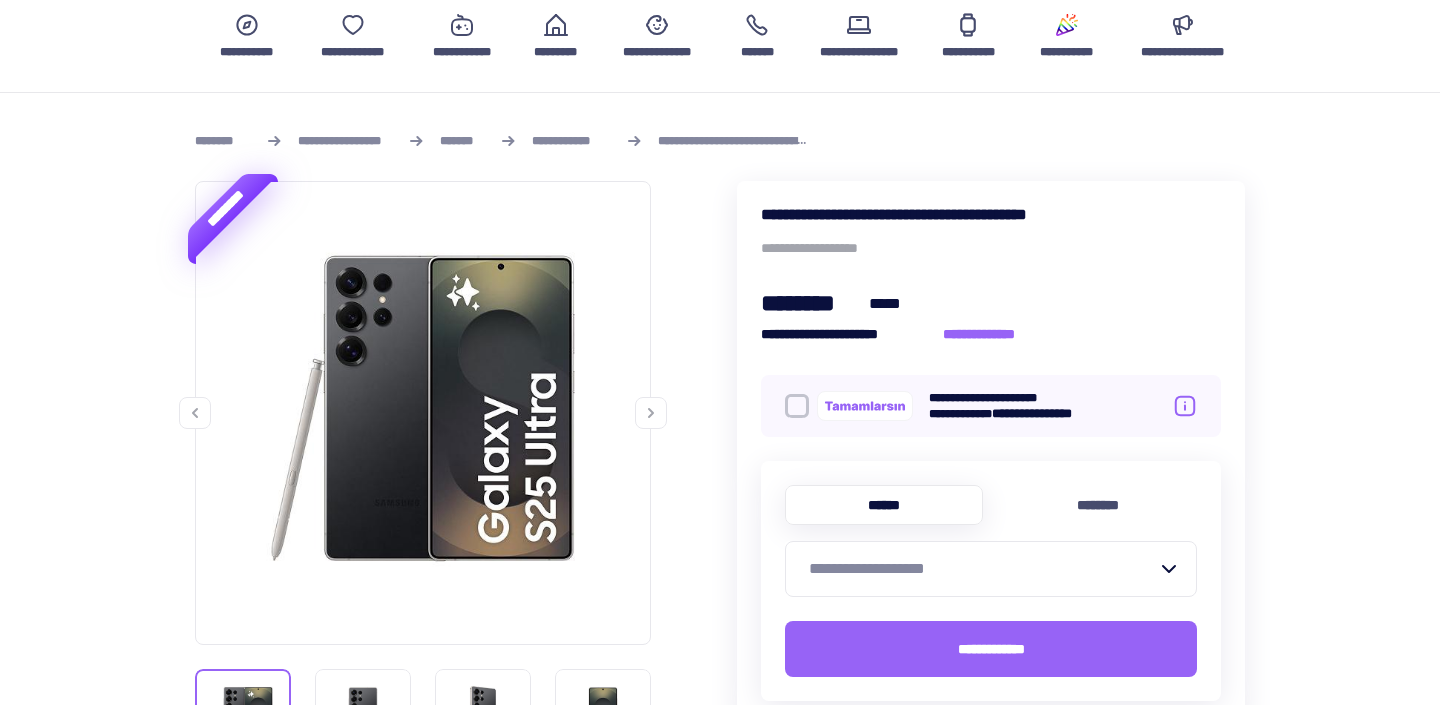click on "[FIRST] [LAST] [STREET_NAME] [CITY] [STATE] [ZIP_CODE] [COUNTRY] [PHONE] [EMAIL] [SSN] [PASSPORT_NUMBER] [DRIVER_LICENSE] [CREDIT_CARD] [EXPIRATION_DATE] [CVV] [DATE_OF_BIRTH] [AGE] [GENDER] [OCCUPATION] [EMPLOYER] [ADDRESS_LINE_1] [ADDRESS_LINE_2] [CITY] [STATE] [ZIP_CODE] [COUNTRY] [PHONE_NUMBER] [EMAIL_ADDRESS] [WEBSITE] [IP_ADDRESS] [MAC_ADDRESS] [USERNAME] [PASSWORD] [SECURITY_QUESTION] [SECURITY_ANSWER] [ACCOUNT_NUMBER] [ROUTING_NUMBER] [CARD_NUMBER] [CARD_TYPE] [CARD_EXPIRY] [CARD_HOLDER_NAME] [BILLING_ADDRESS] [BILLING_CITY] [BILLING_STATE] [BILLING_ZIP] [BILLING_COUNTRY]" at bounding box center (720, 1203) 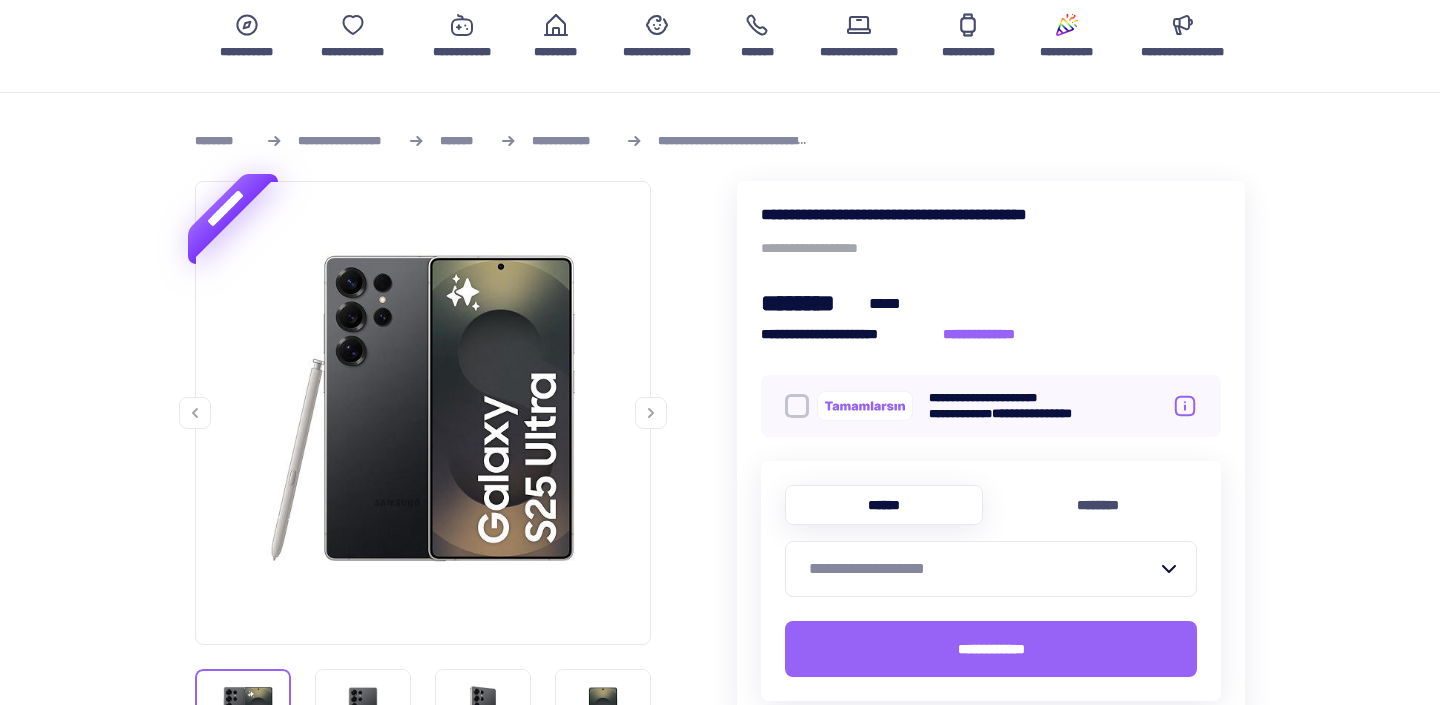 click on "[FIRST] [LAST] [STREET_NAME] [CITY] [STATE] [ZIP_CODE] [COUNTRY] [PHONE] [EMAIL] [SSN] [PASSPORT_NUMBER] [DRIVER_LICENSE] [CREDIT_CARD] [EXPIRATION_DATE] [CVV] [DATE_OF_BIRTH] [AGE] [GENDER] [OCCUPATION] [EMPLOYER] [ADDRESS_LINE_1] [ADDRESS_LINE_2] [CITY] [STATE] [ZIP_CODE] [COUNTRY] [PHONE_NUMBER] [EMAIL_ADDRESS] [WEBSITE] [IP_ADDRESS] [MAC_ADDRESS] [USERNAME] [PASSWORD] [SECURITY_QUESTION] [SECURITY_ANSWER] [ACCOUNT_NUMBER] [ROUTING_NUMBER] [CARD_NUMBER] [CARD_TYPE] [CARD_EXPIRY] [CARD_HOLDER_NAME] [BILLING_ADDRESS] [BILLING_CITY] [BILLING_STATE] [BILLING_ZIP] [BILLING_COUNTRY]" at bounding box center (720, 1203) 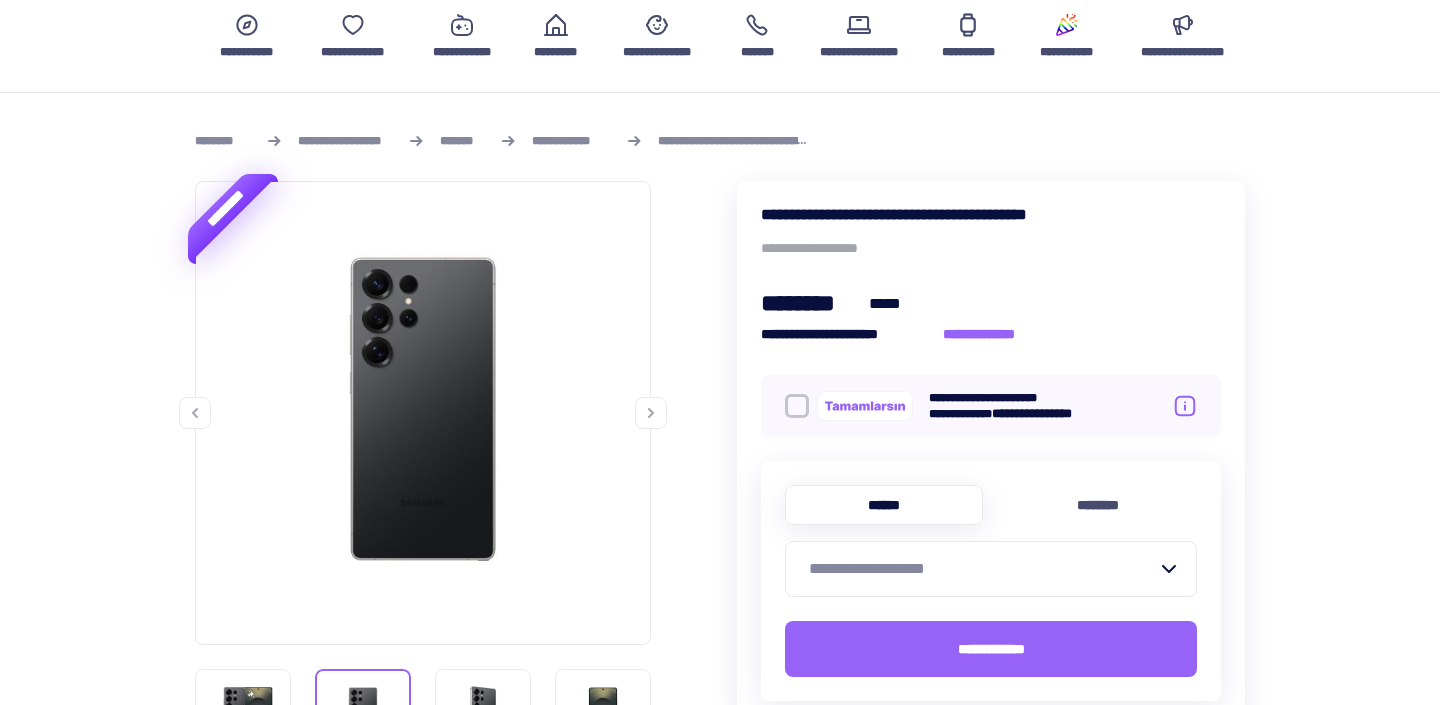 click at bounding box center [651, 413] 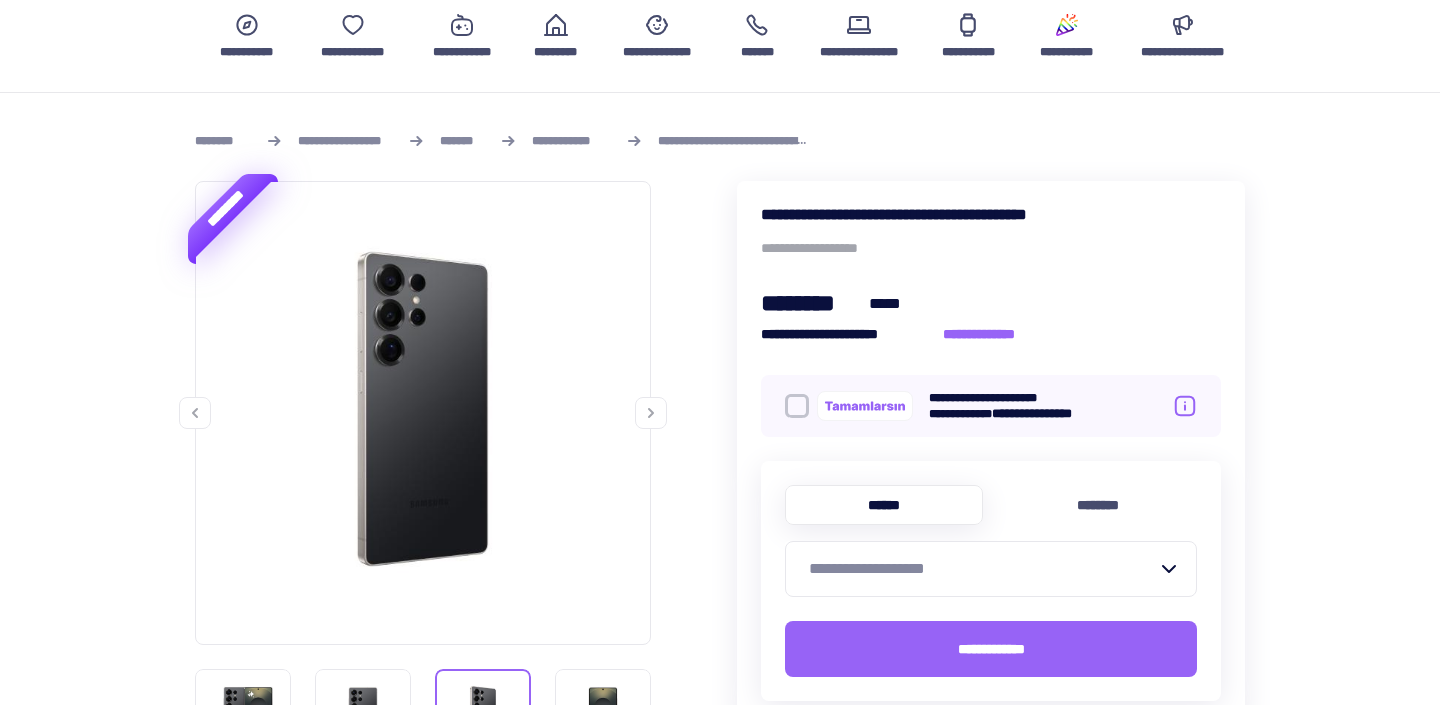 click at bounding box center (651, 413) 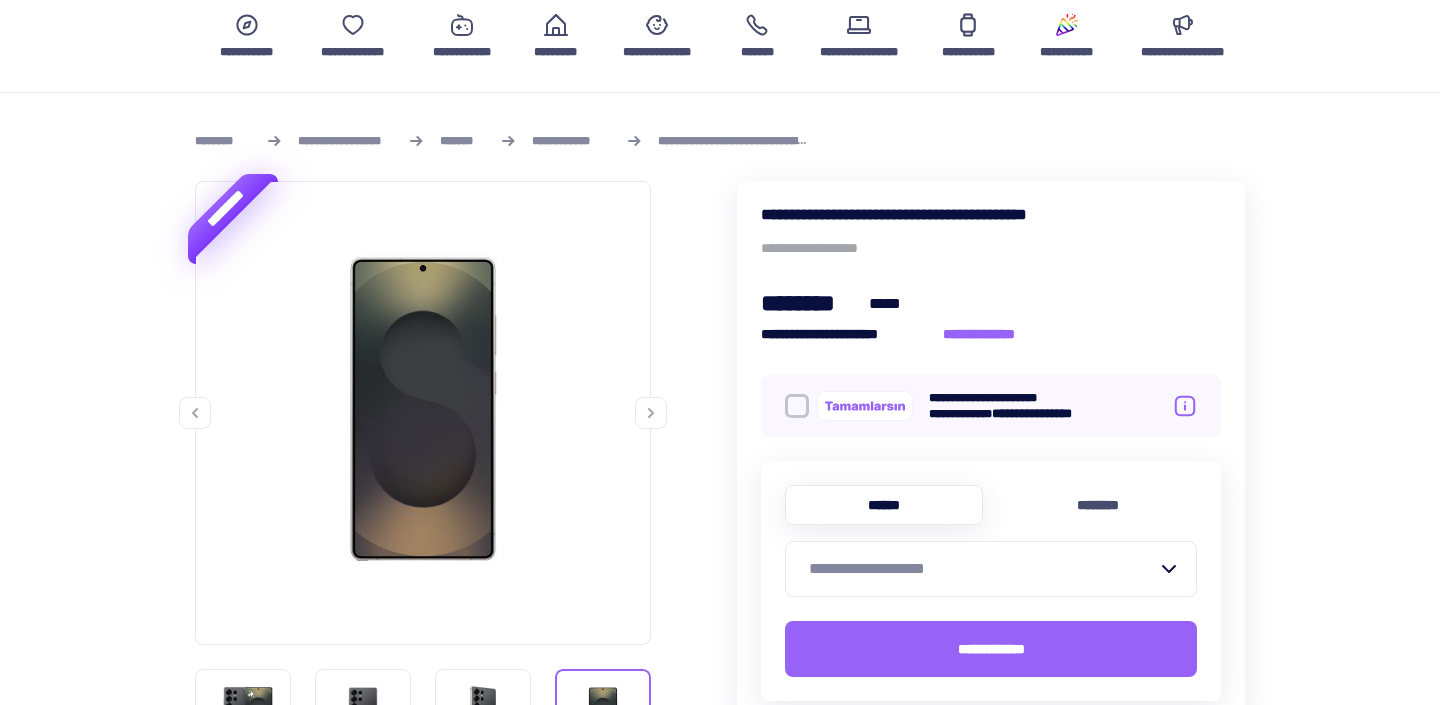 click at bounding box center (651, 413) 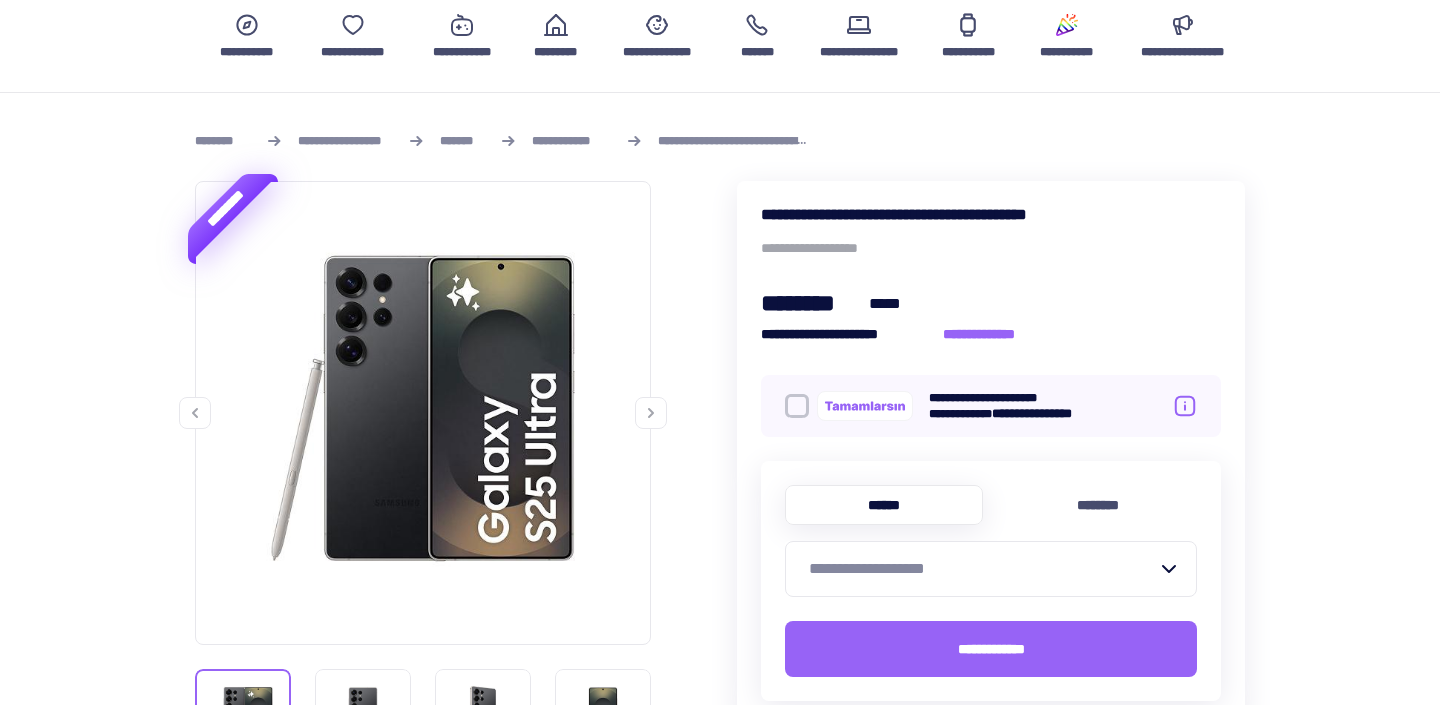 click at bounding box center (651, 413) 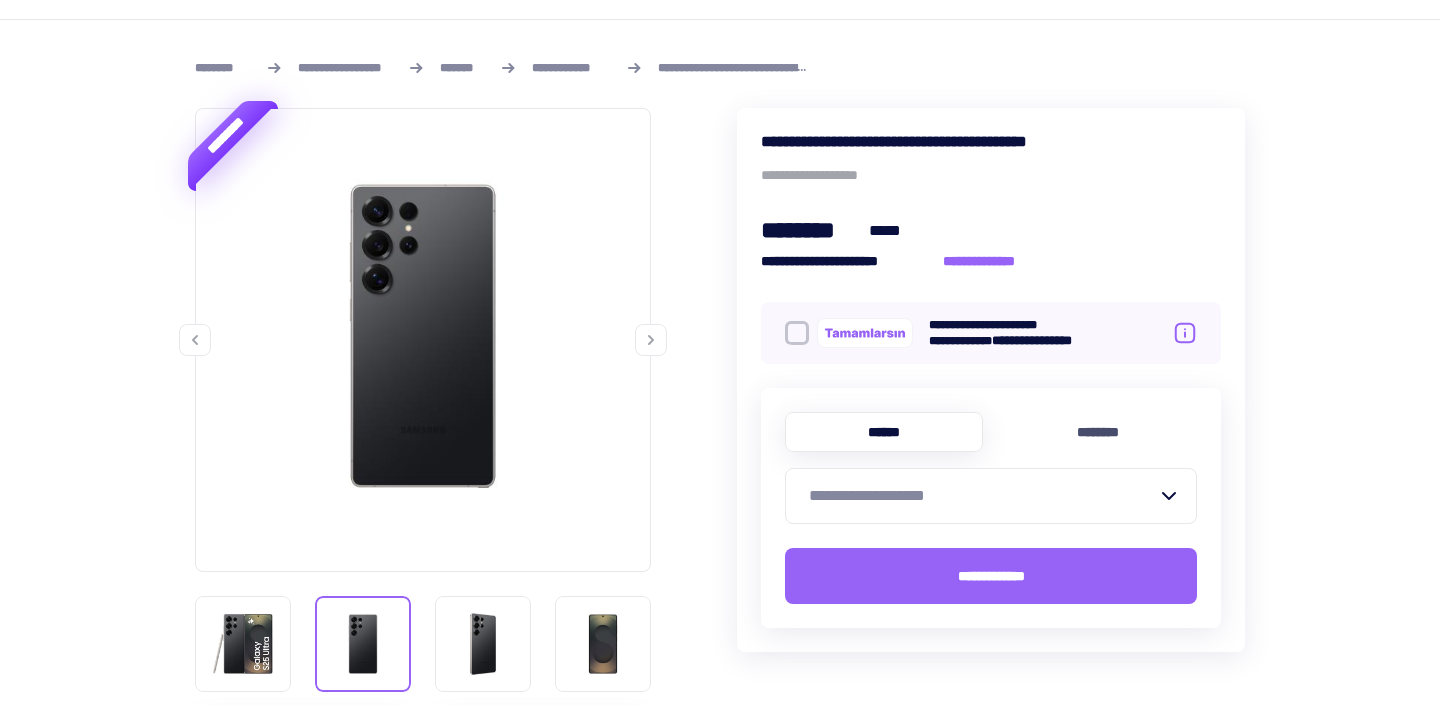 scroll, scrollTop: 251, scrollLeft: 0, axis: vertical 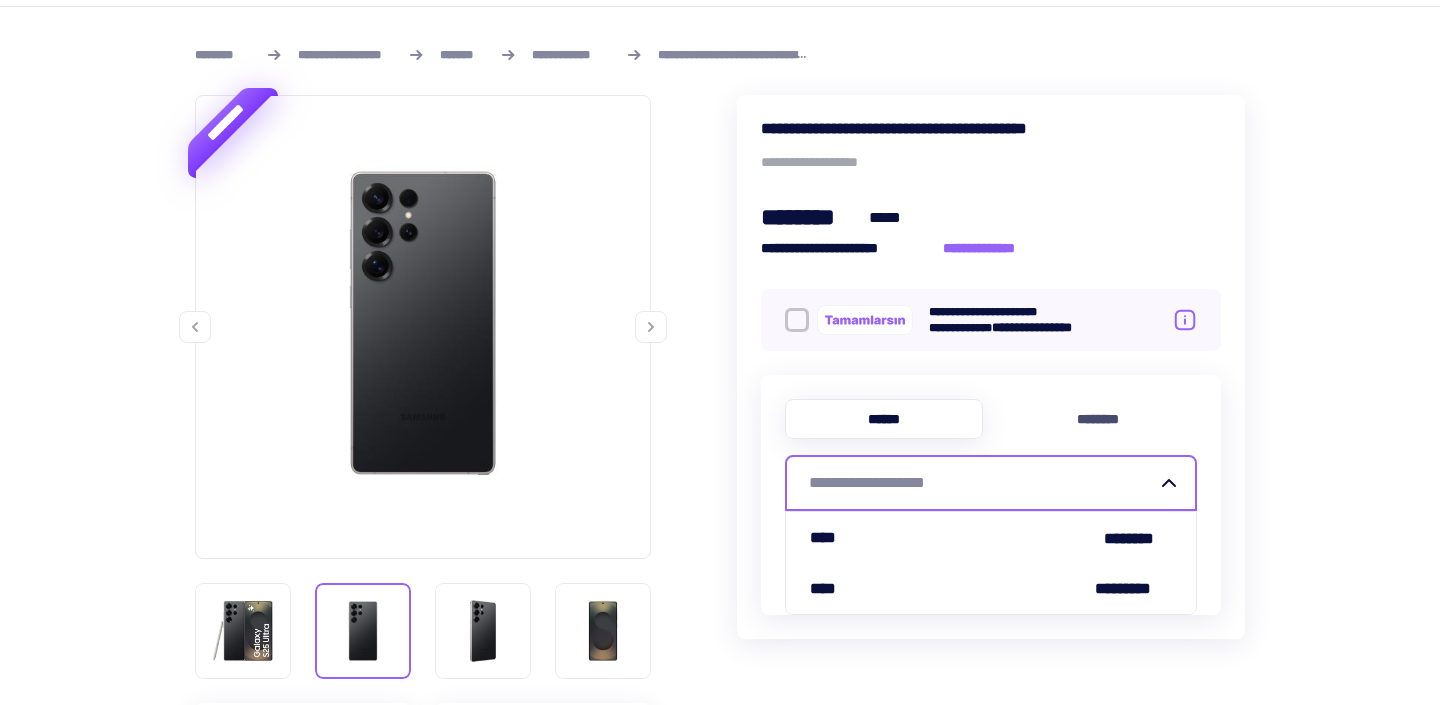 click on "[FIRST] [LAST]" at bounding box center [979, 483] 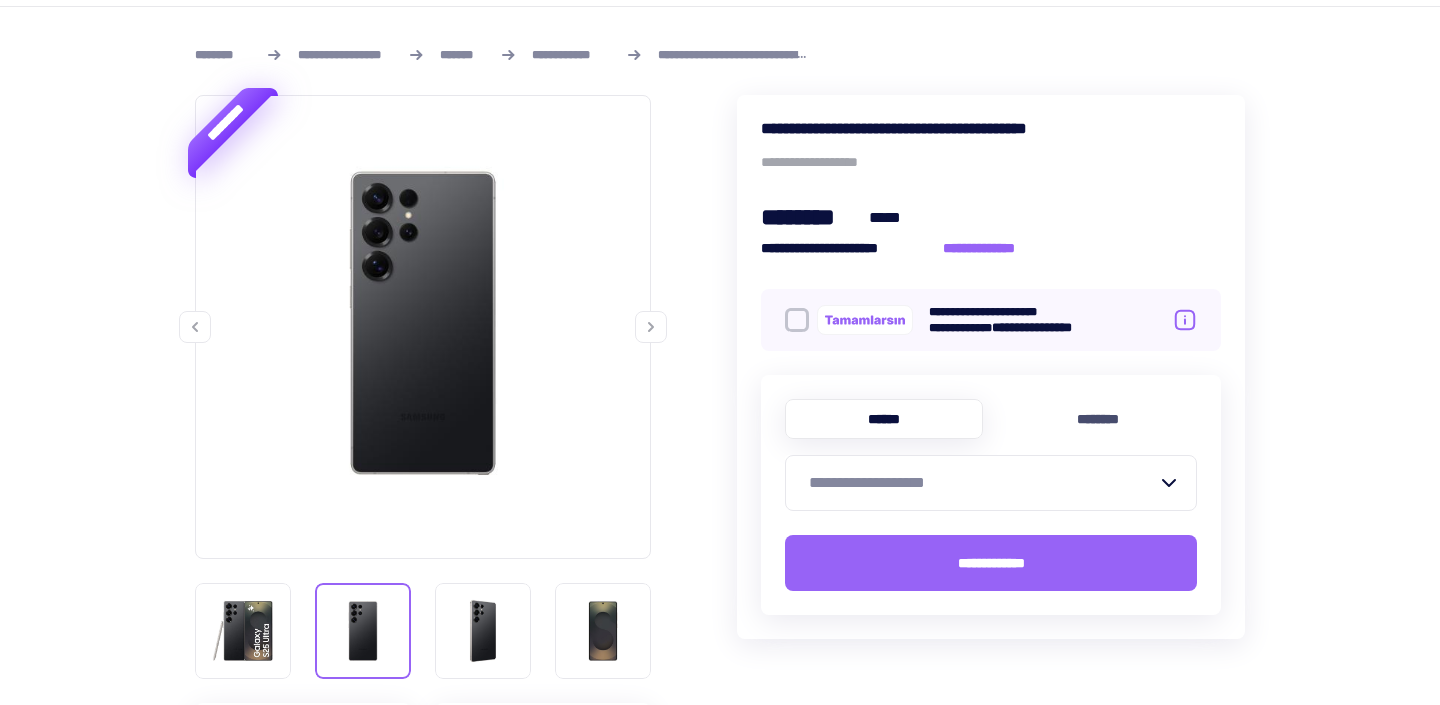 click on "[FIRST] [LAST] [EMAIL] [PHONE]" at bounding box center (991, 495) 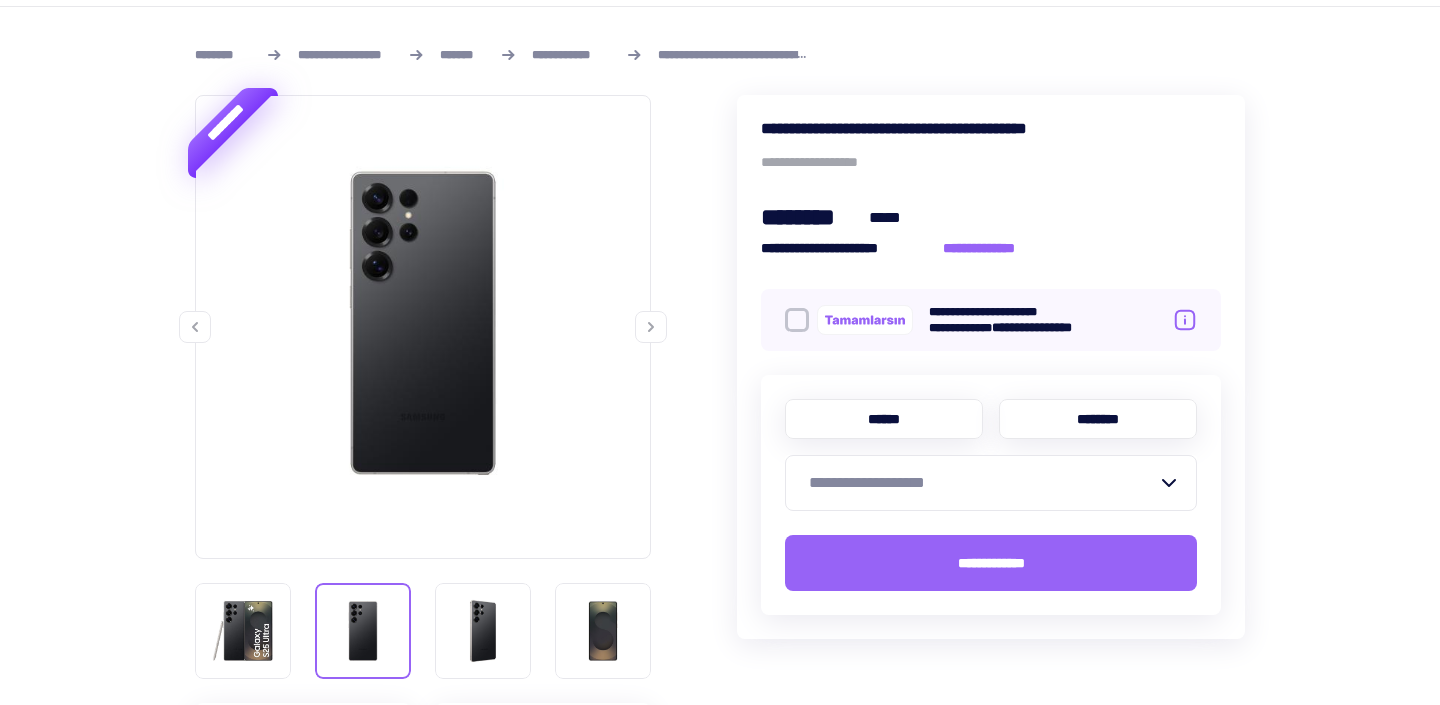 click on "[FIRST] [LAST]" at bounding box center (1098, 419) 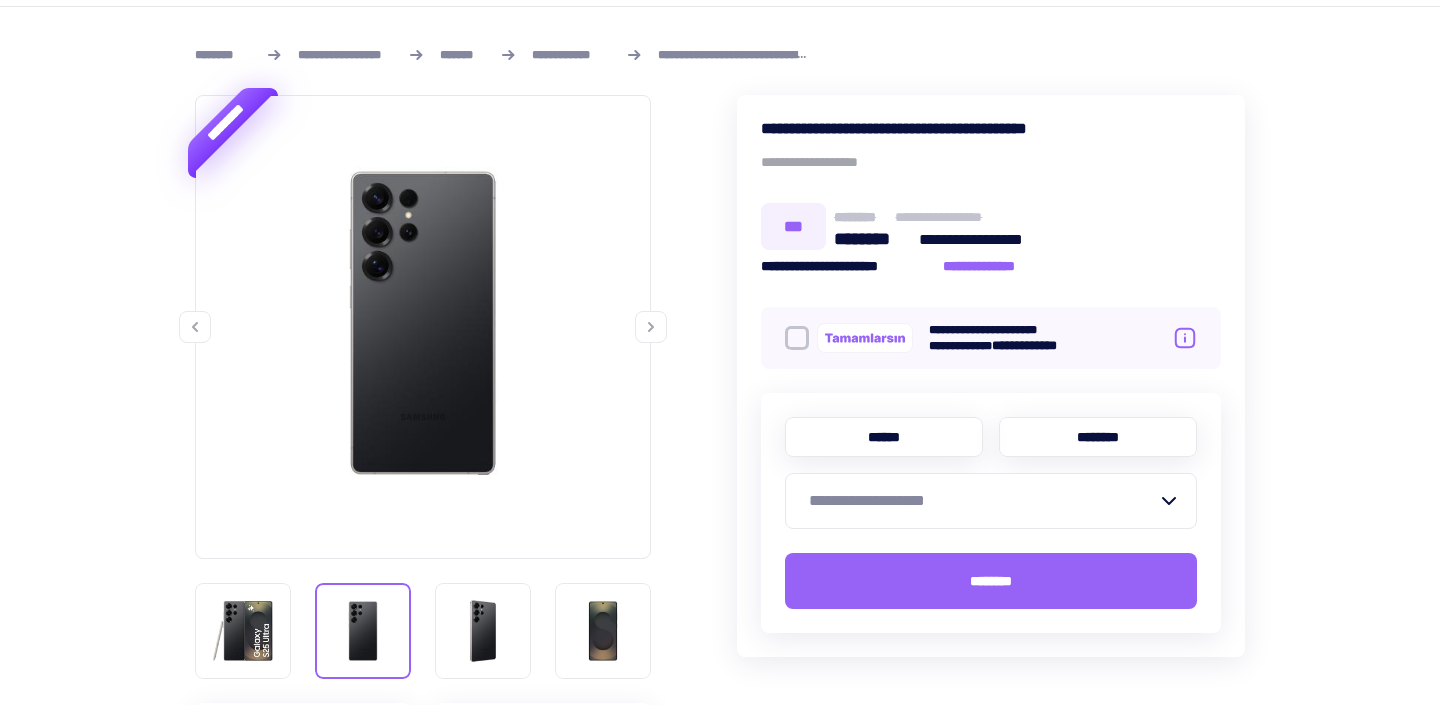 click on "[FIRST] [LAST]" at bounding box center (884, 437) 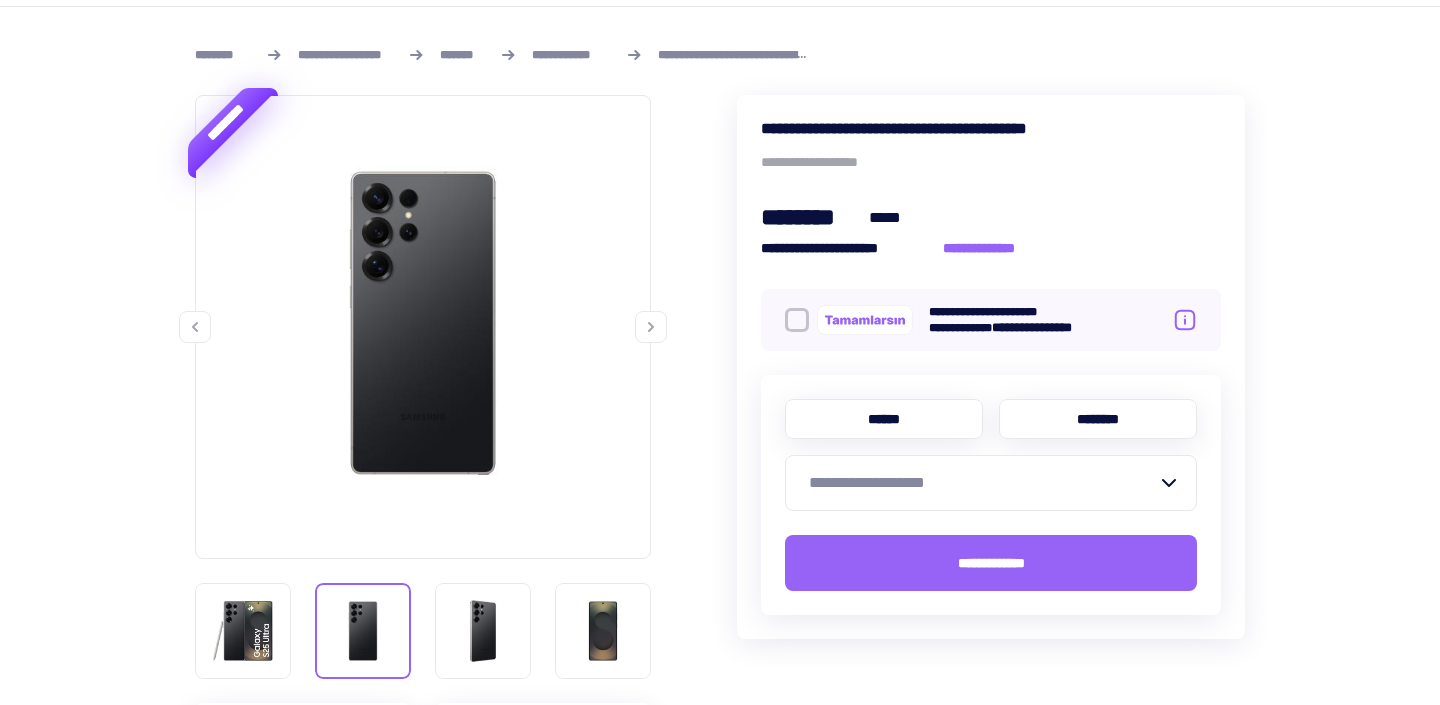 click on "[FIRST] [LAST]" at bounding box center (1098, 419) 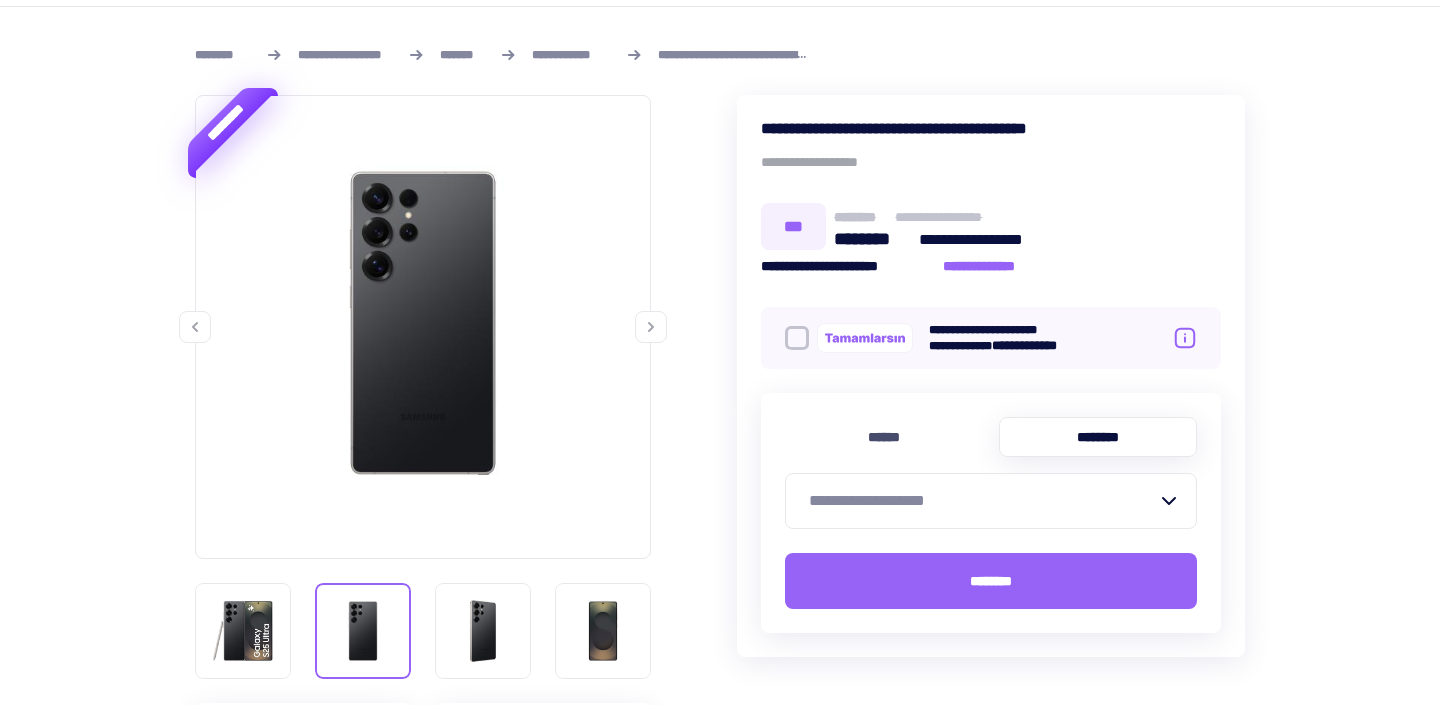 click on "[FIRST] [LAST]" at bounding box center (979, 501) 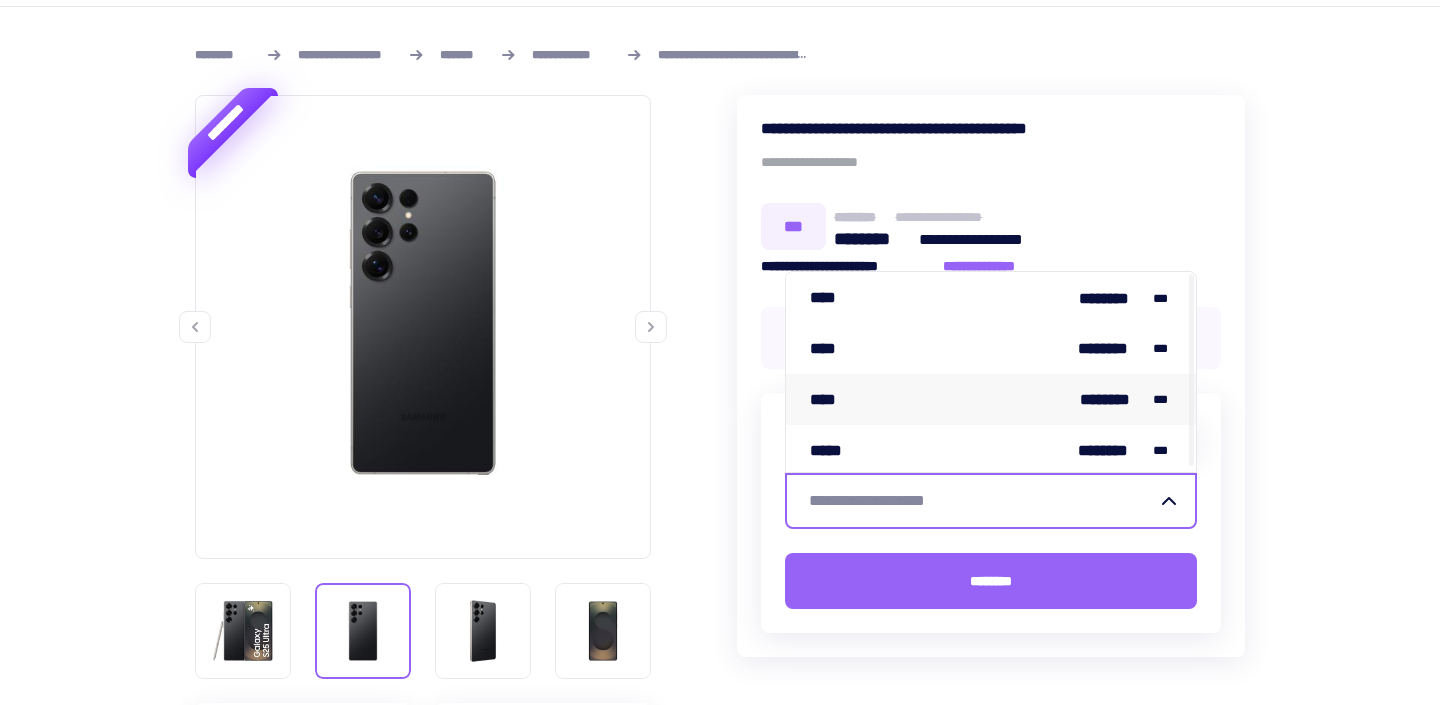 scroll, scrollTop: 4, scrollLeft: 0, axis: vertical 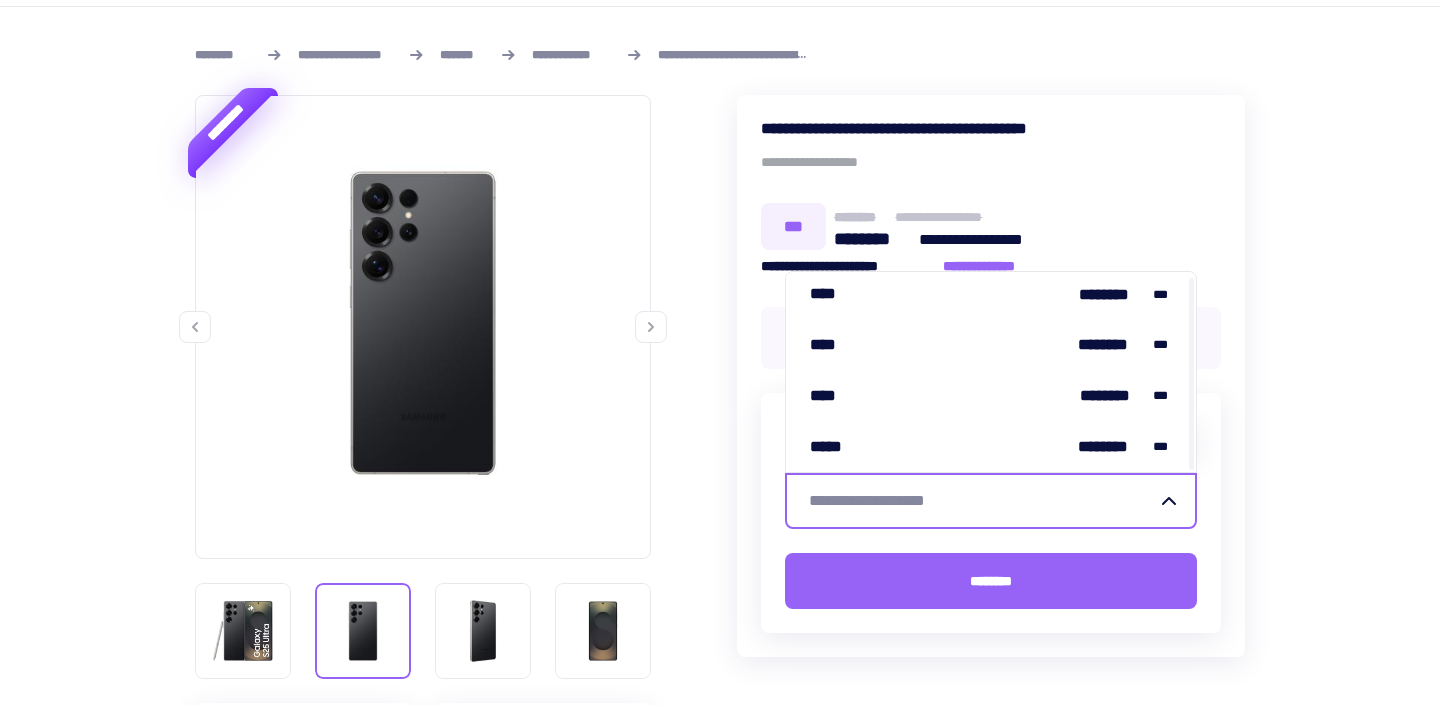 click on "[FIRST] [LAST] [STREET_NAME] [CITY] [STATE] [ZIP_CODE] [COUNTRY] [PHONE] [EMAIL] [SSN] [PASSPORT_NUMBER] [DRIVER_LICENSE] [CREDIT_CARD] [EXPIRATION_DATE] [CVV] [DATE_OF_BIRTH] [AGE] [GENDER] [OCCUPATION] [EMPLOYER] [ADDRESS_LINE_1] [ADDRESS_LINE_2] [CITY] [STATE] [ZIP_CODE] [COUNTRY] [PHONE_NUMBER] [EMAIL_ADDRESS] [WEBSITE] [IP_ADDRESS] [MAC_ADDRESS] [USERNAME] [PASSWORD] [SECURITY_QUESTION] [SECURITY_ANSWER] [ACCOUNT_NUMBER] [ROUTING_NUMBER] [CARD_NUMBER] [CARD_TYPE] [CARD_EXPIRY] [CARD_HOLDER_NAME] [BILLING_ADDRESS] [BILLING_CITY] [BILLING_STATE] [BILLING_ZIP] [BILLING_COUNTRY]" at bounding box center (991, 376) 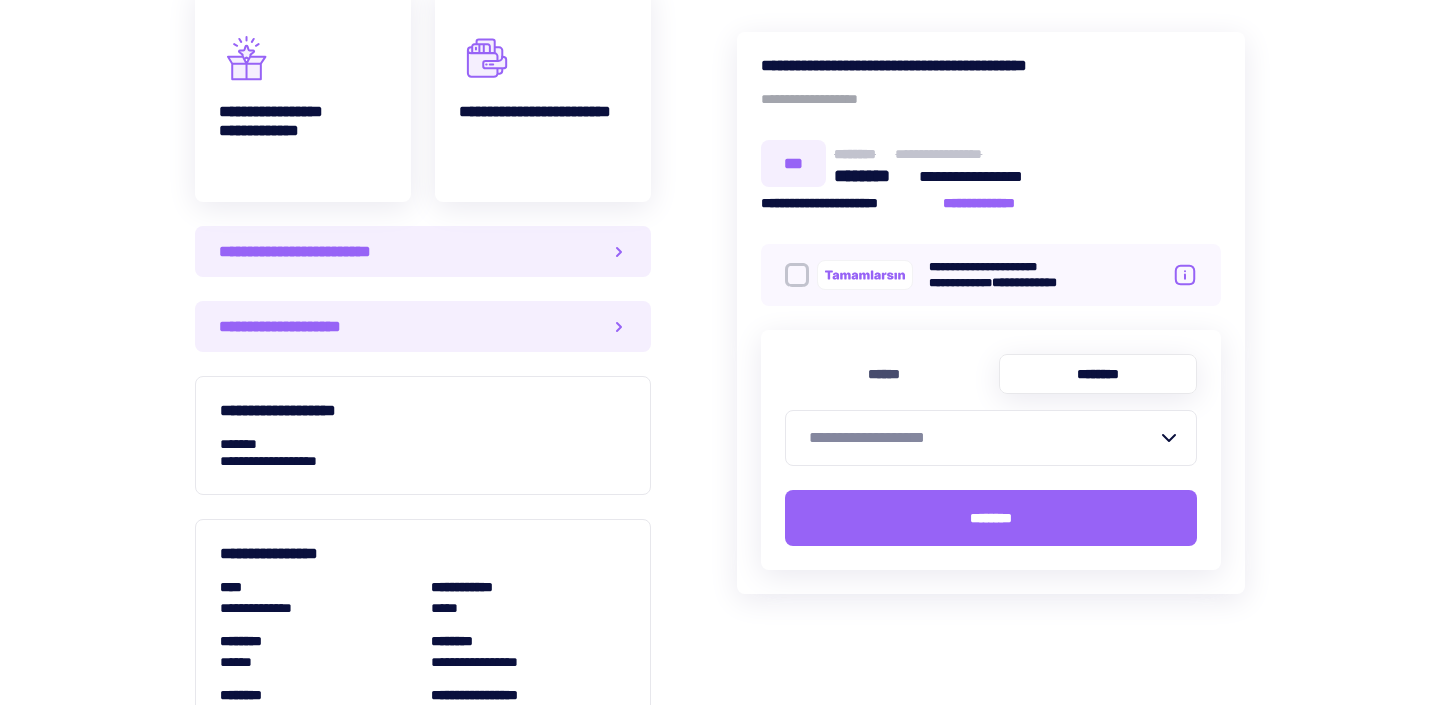 scroll, scrollTop: 327, scrollLeft: 0, axis: vertical 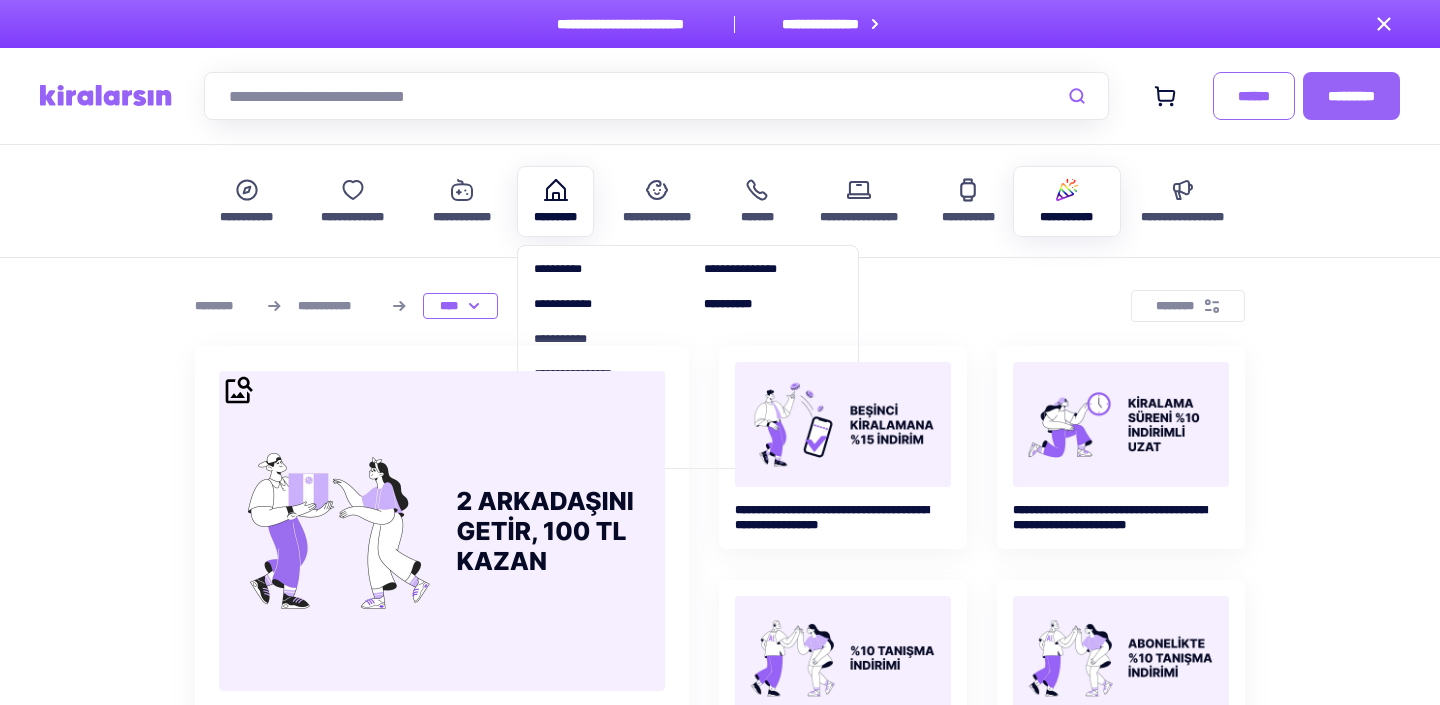click on "[FIRST] [LAST]" at bounding box center (555, 217) 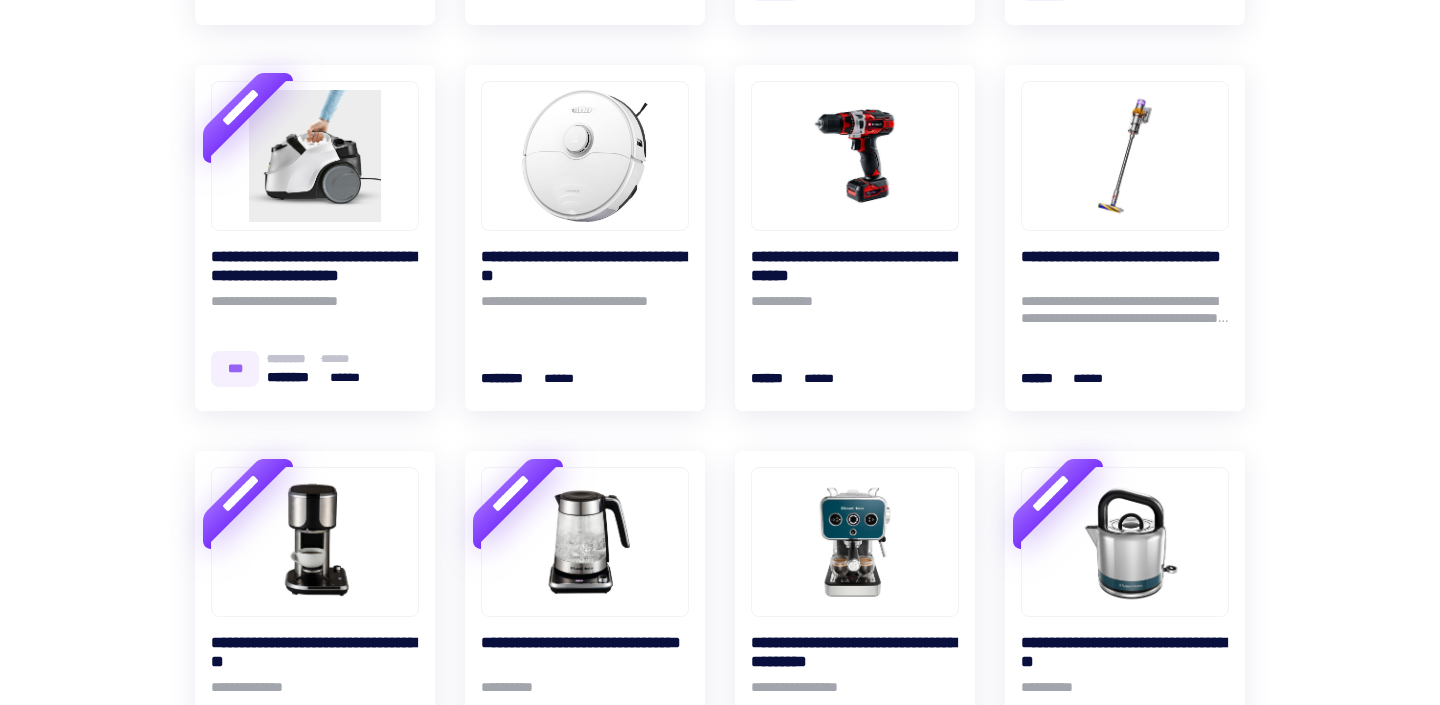 scroll, scrollTop: 1121, scrollLeft: 0, axis: vertical 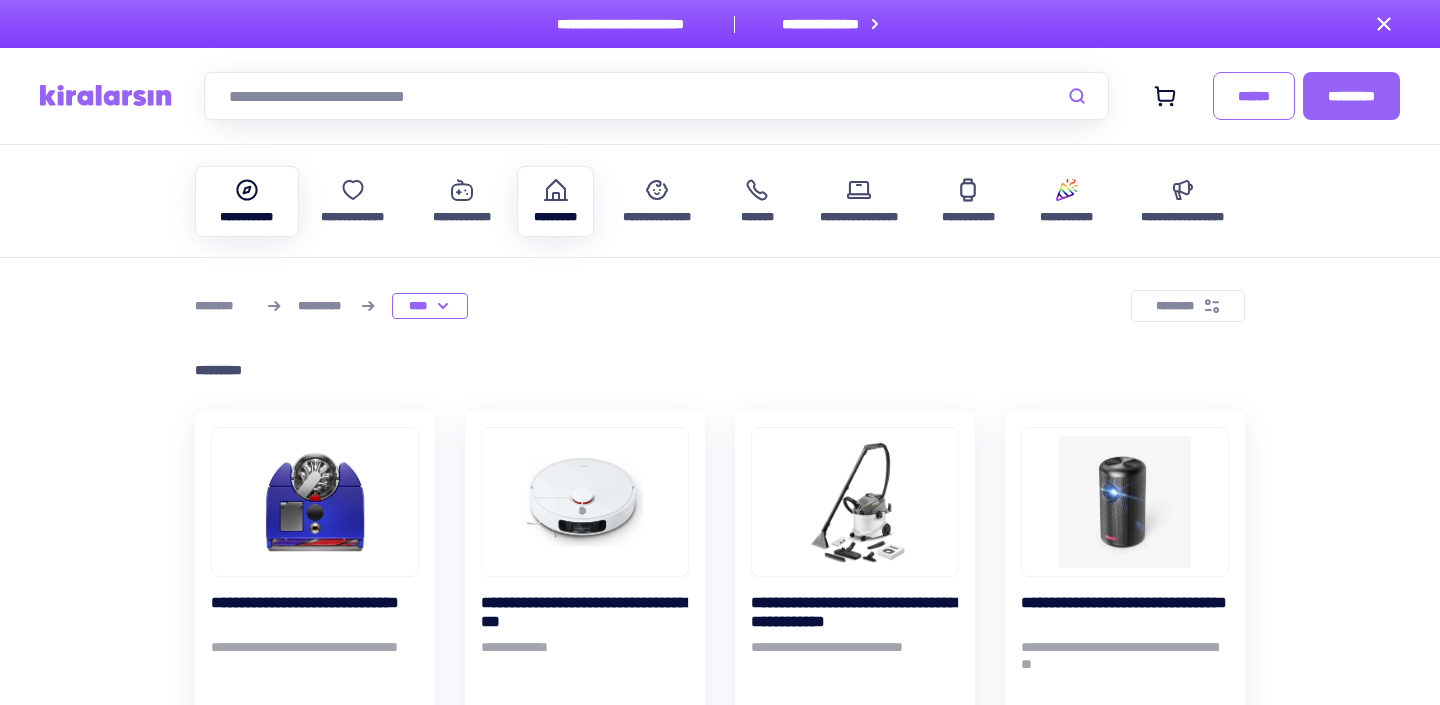 click at bounding box center (247, 190) 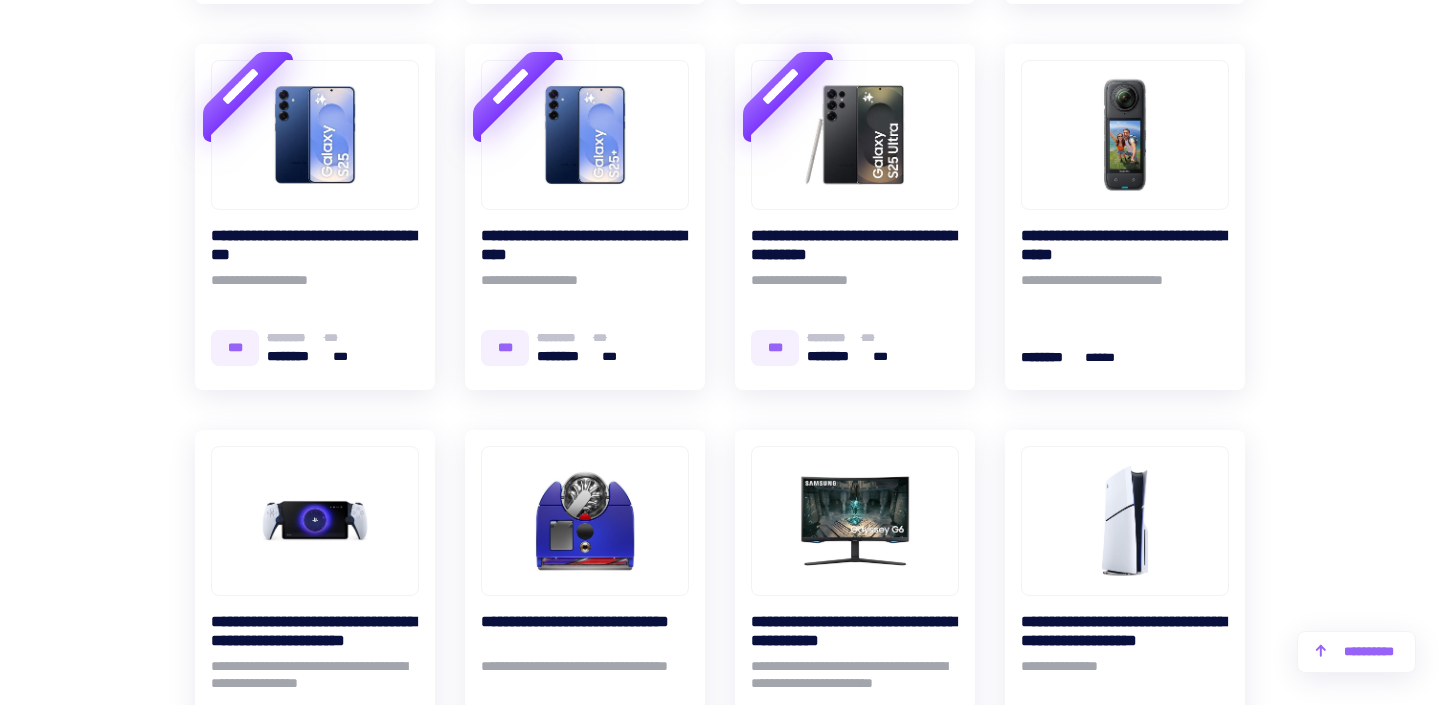 scroll, scrollTop: 1526, scrollLeft: 0, axis: vertical 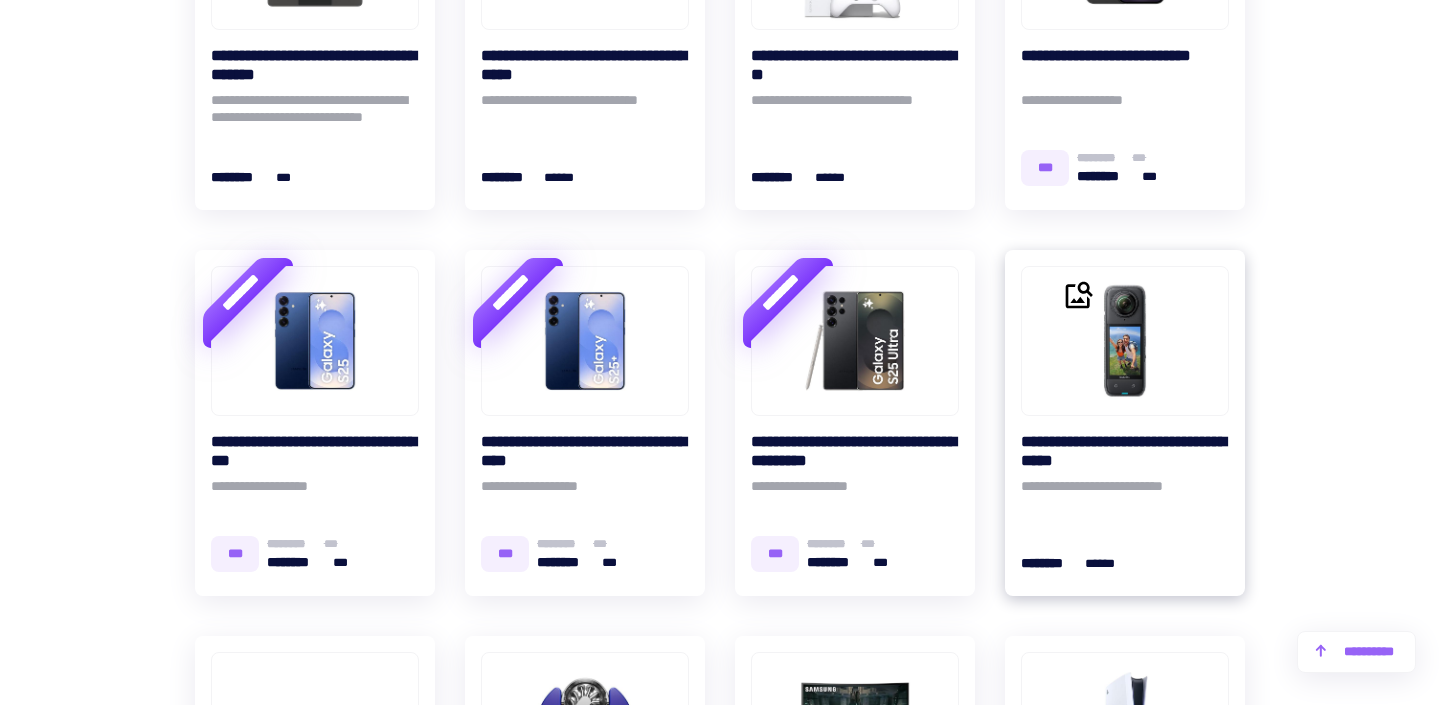click at bounding box center (1125, 341) 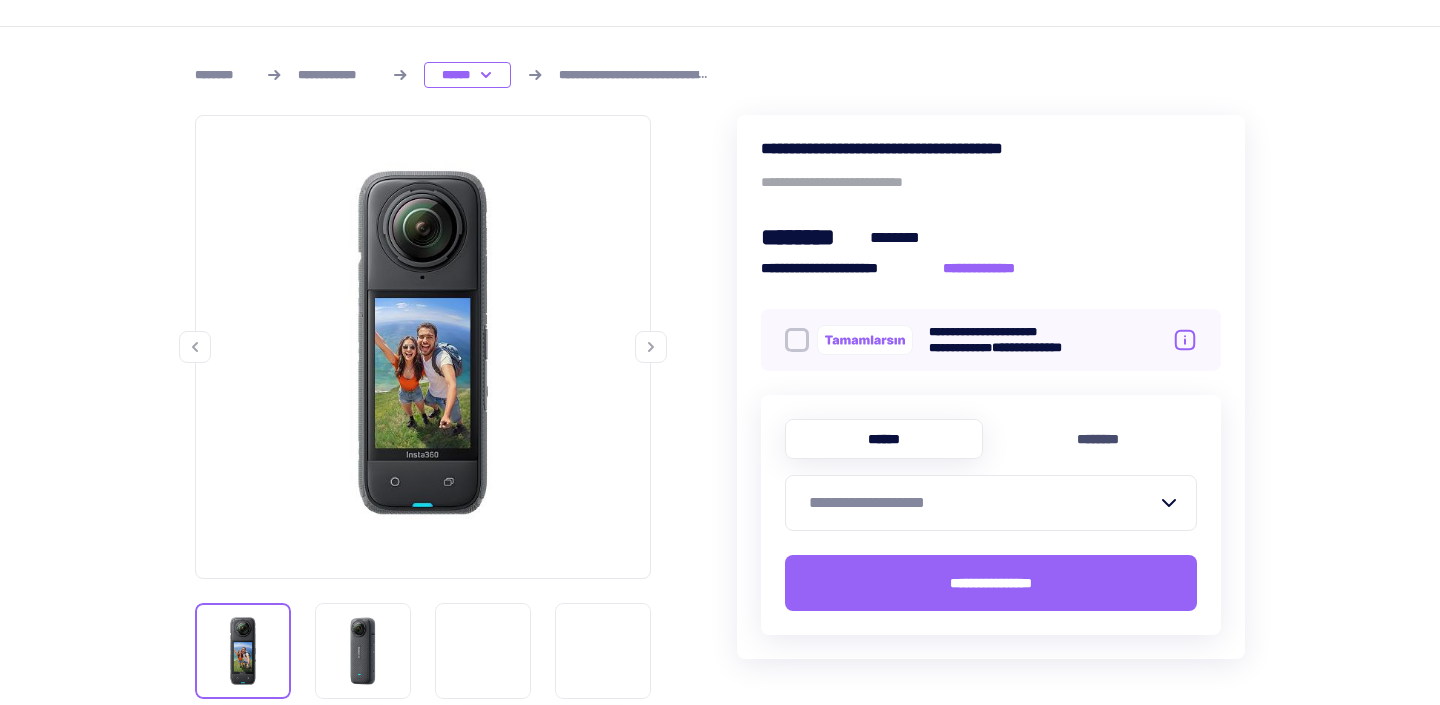 scroll, scrollTop: 234, scrollLeft: 0, axis: vertical 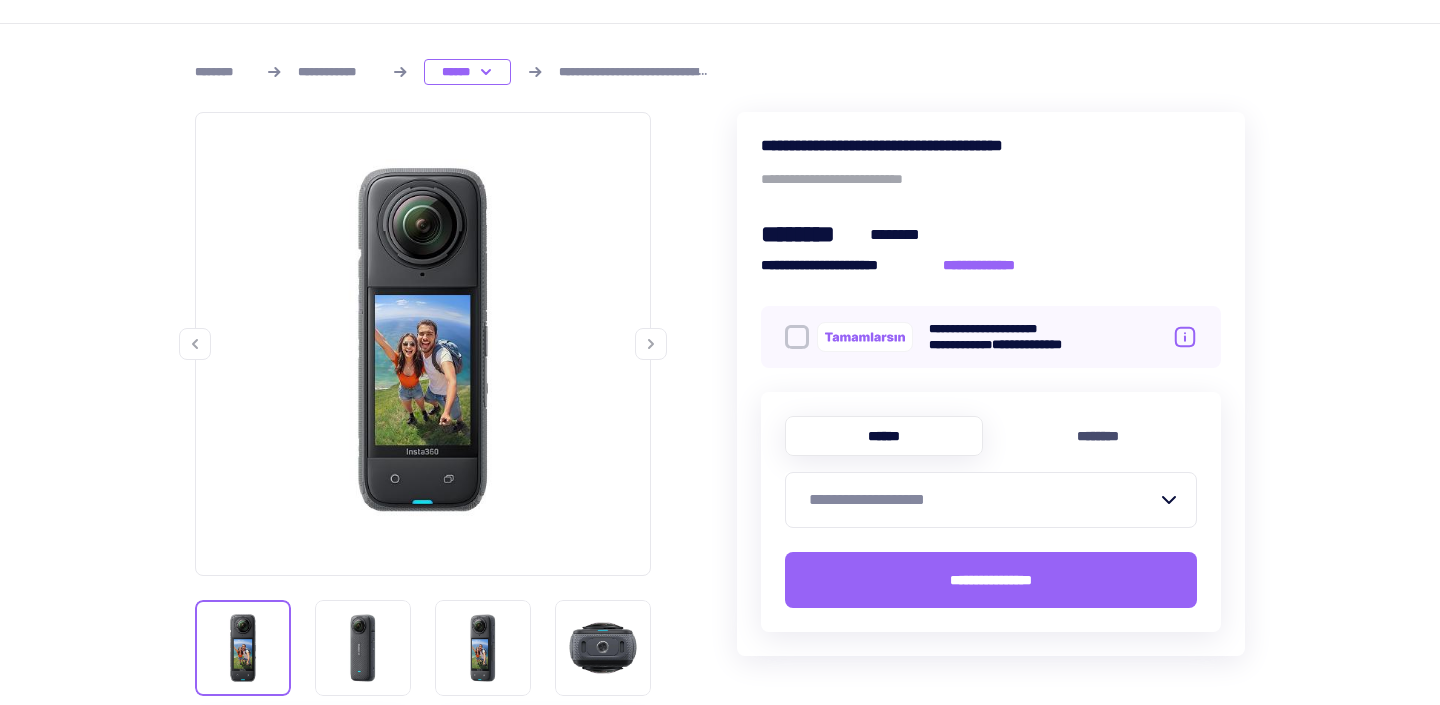 click at bounding box center [651, 344] 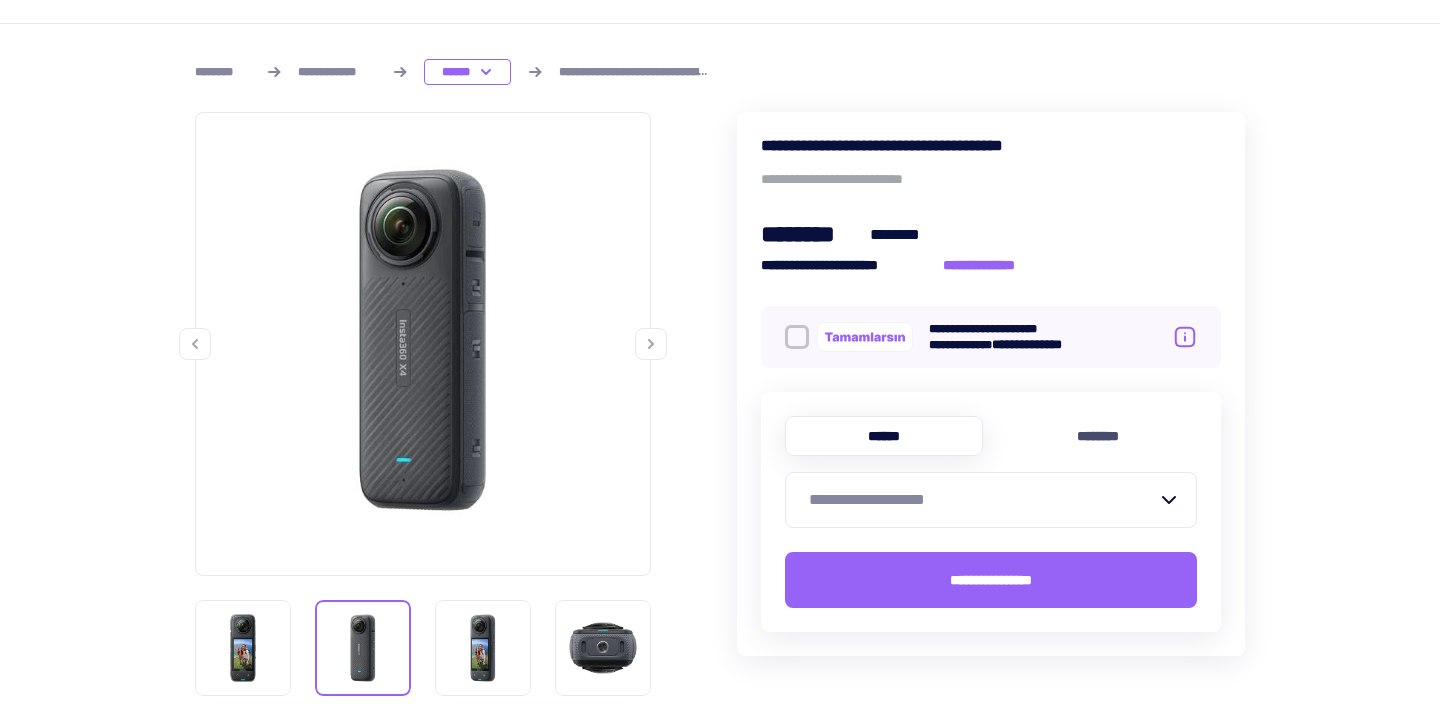 click at bounding box center [651, 344] 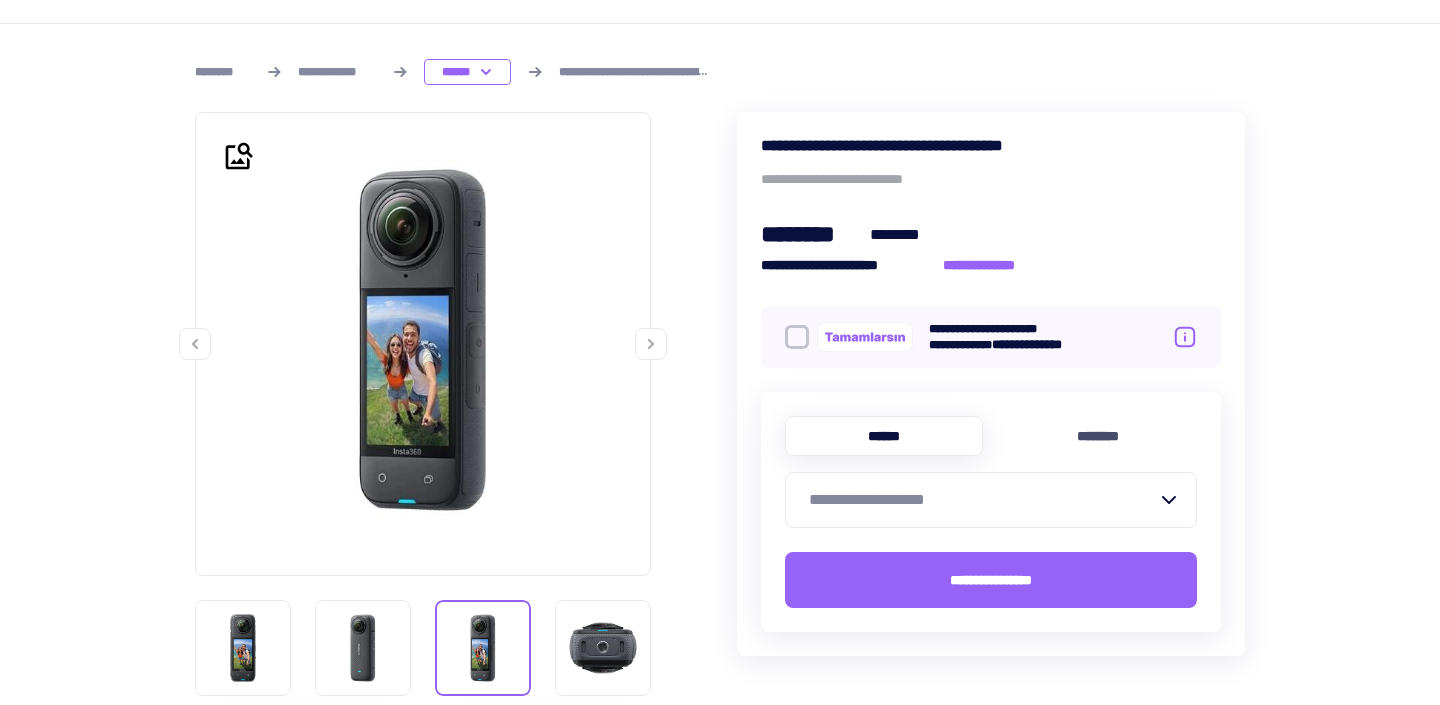 scroll, scrollTop: 0, scrollLeft: 0, axis: both 